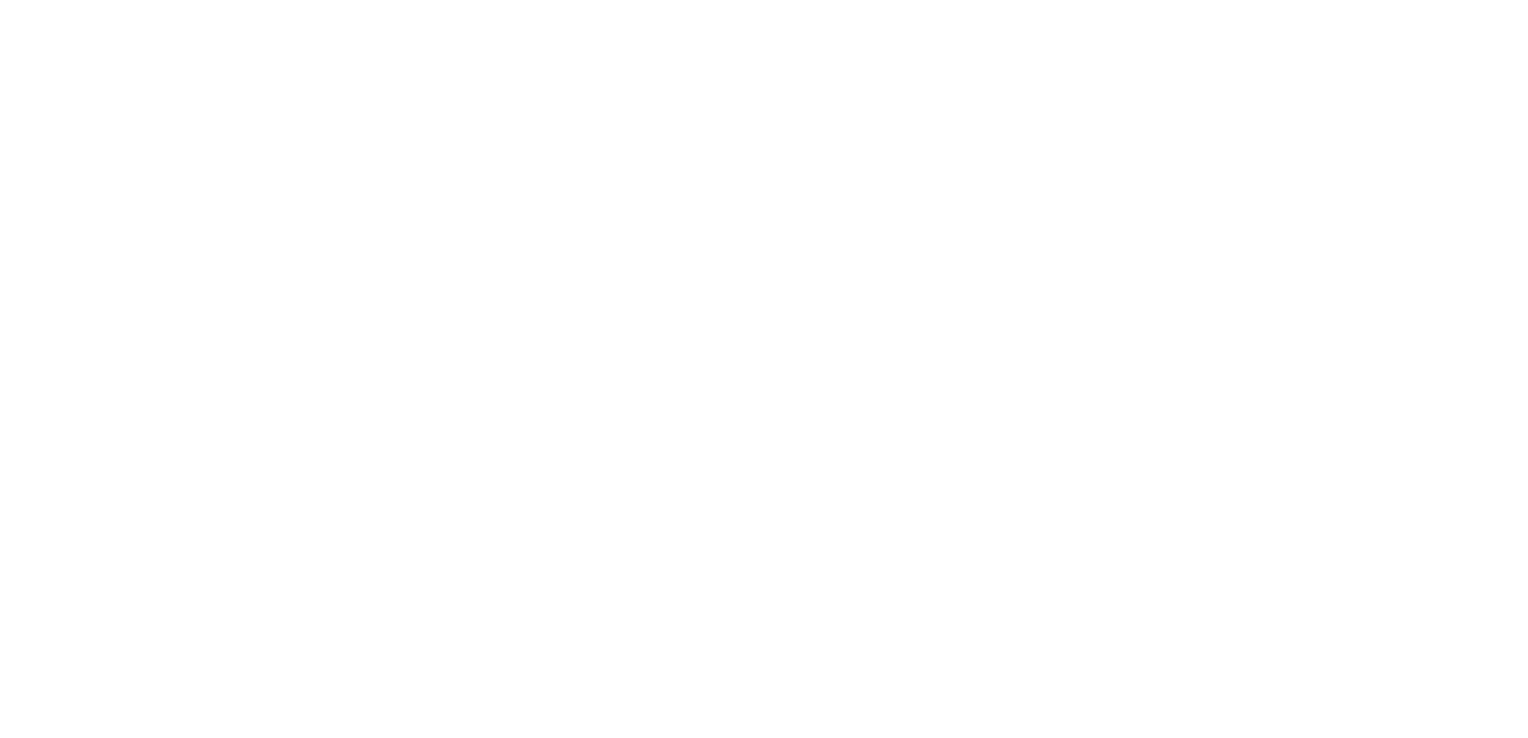 scroll, scrollTop: 0, scrollLeft: 0, axis: both 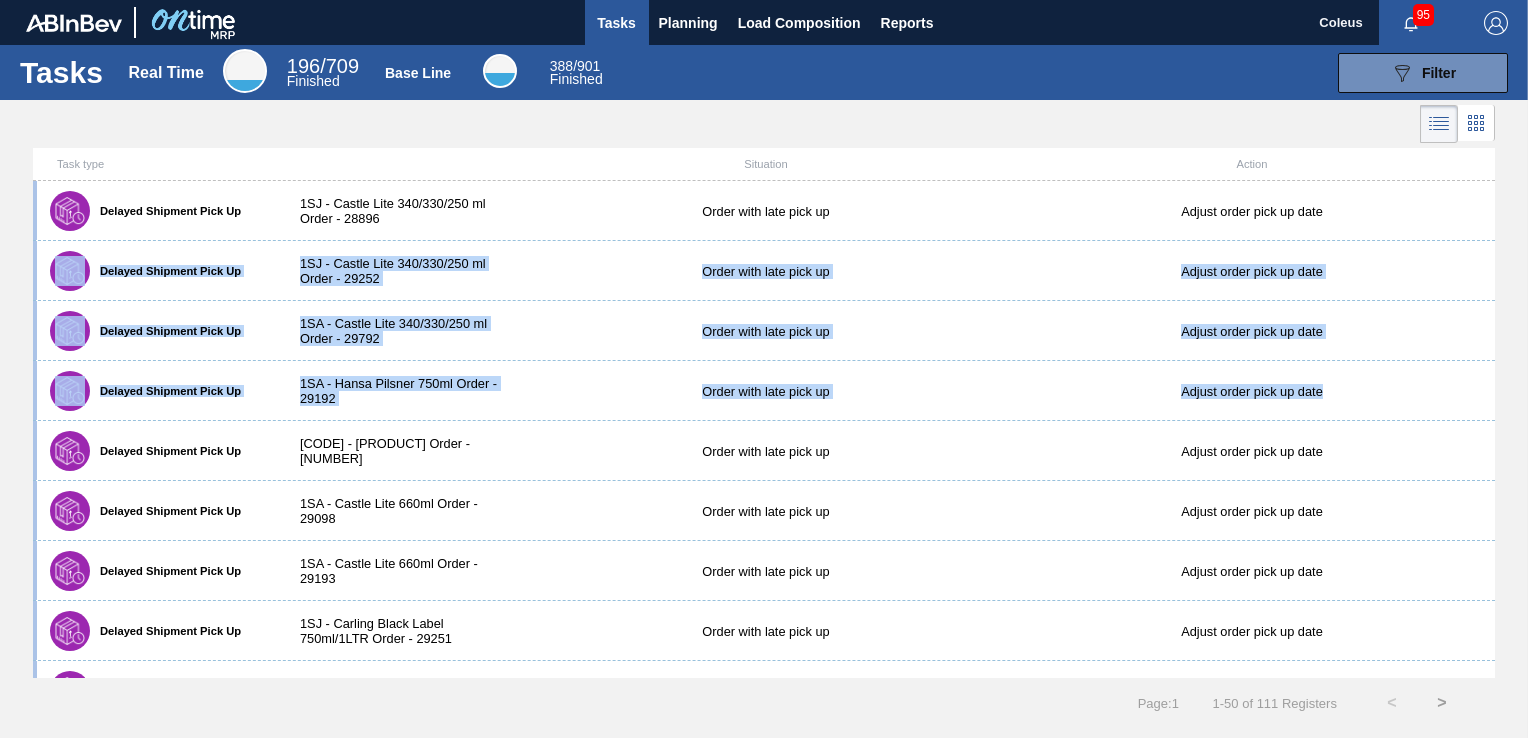 drag, startPoint x: 1492, startPoint y: 224, endPoint x: 1493, endPoint y: 404, distance: 180.00278 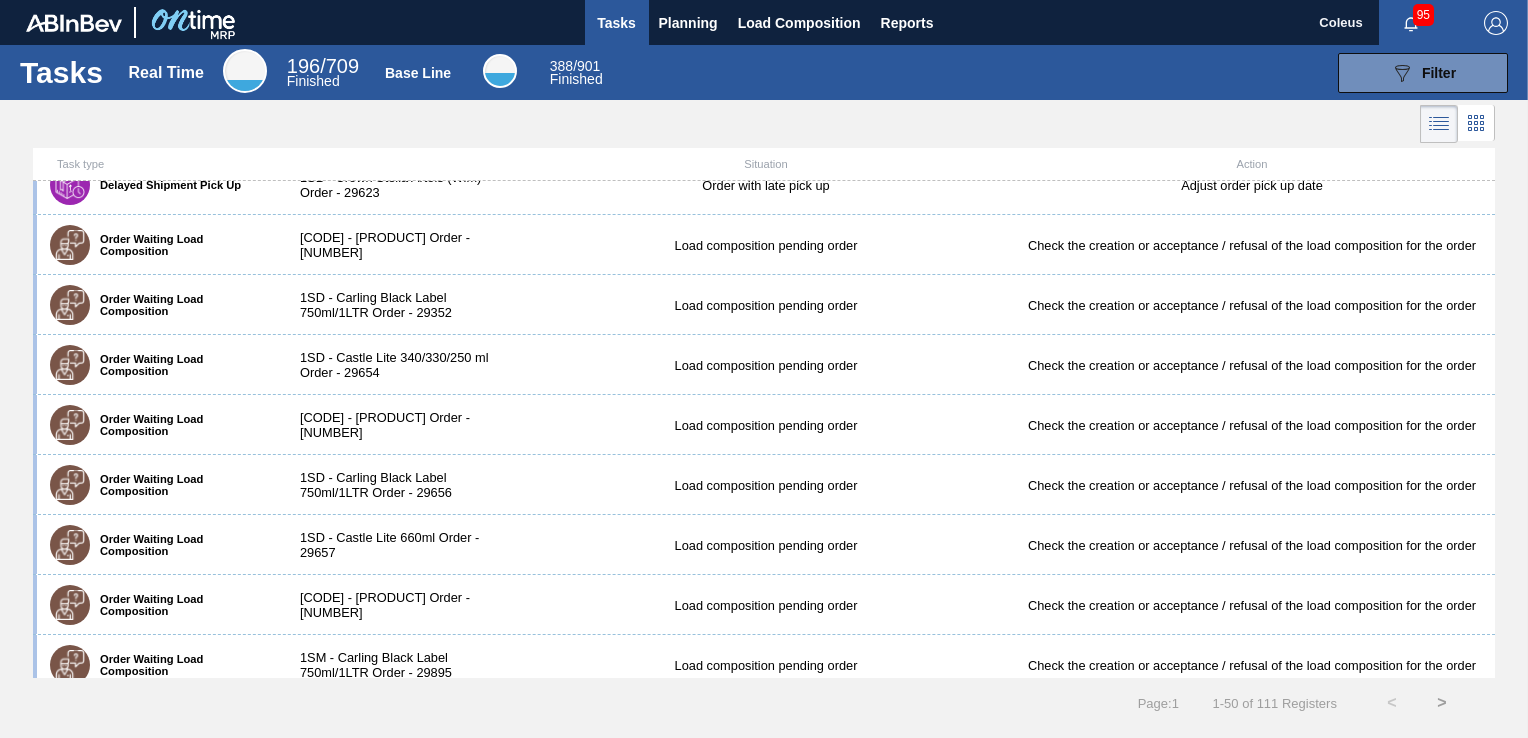 scroll, scrollTop: 1285, scrollLeft: 0, axis: vertical 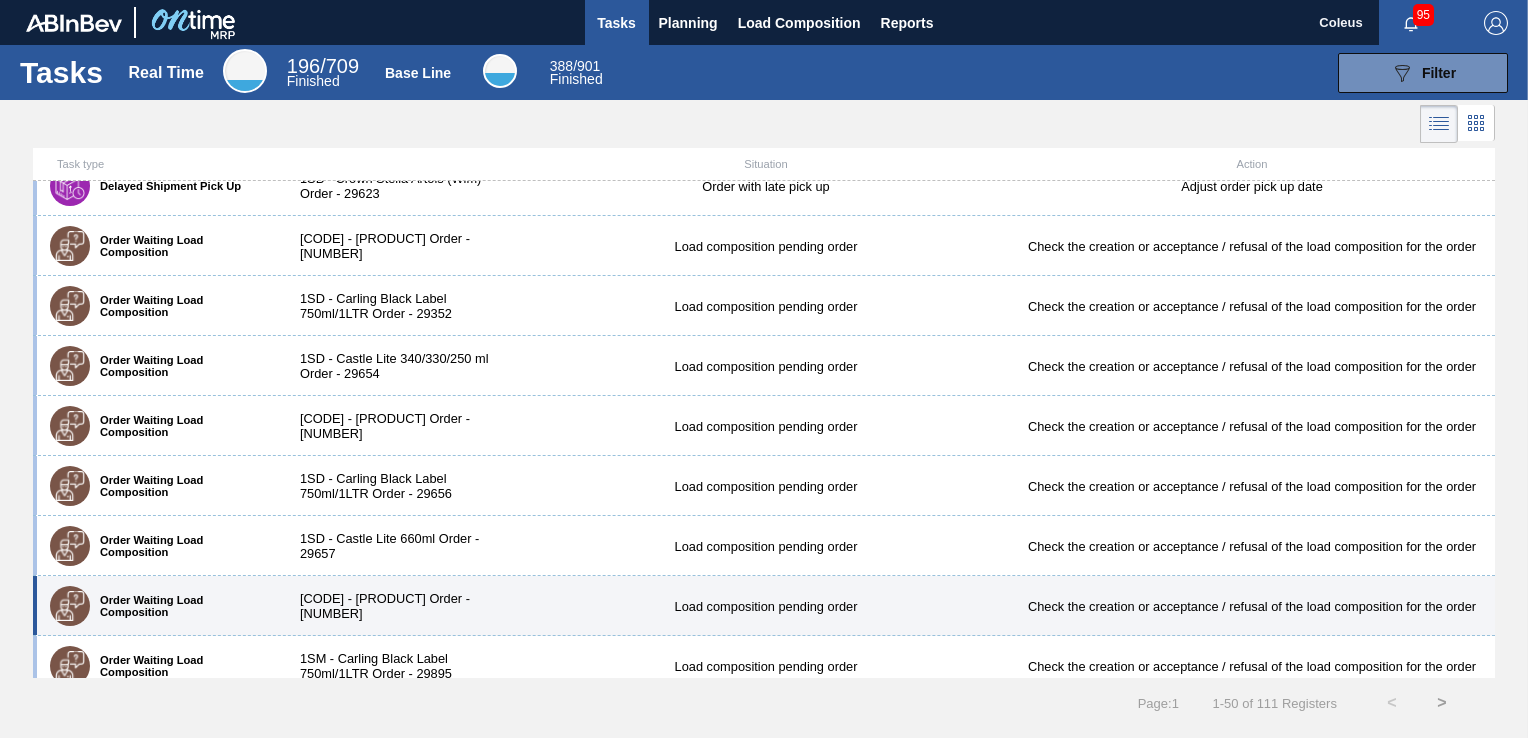 click on "Check the creation or acceptance / refusal of the load composition for the order" at bounding box center (1252, 606) 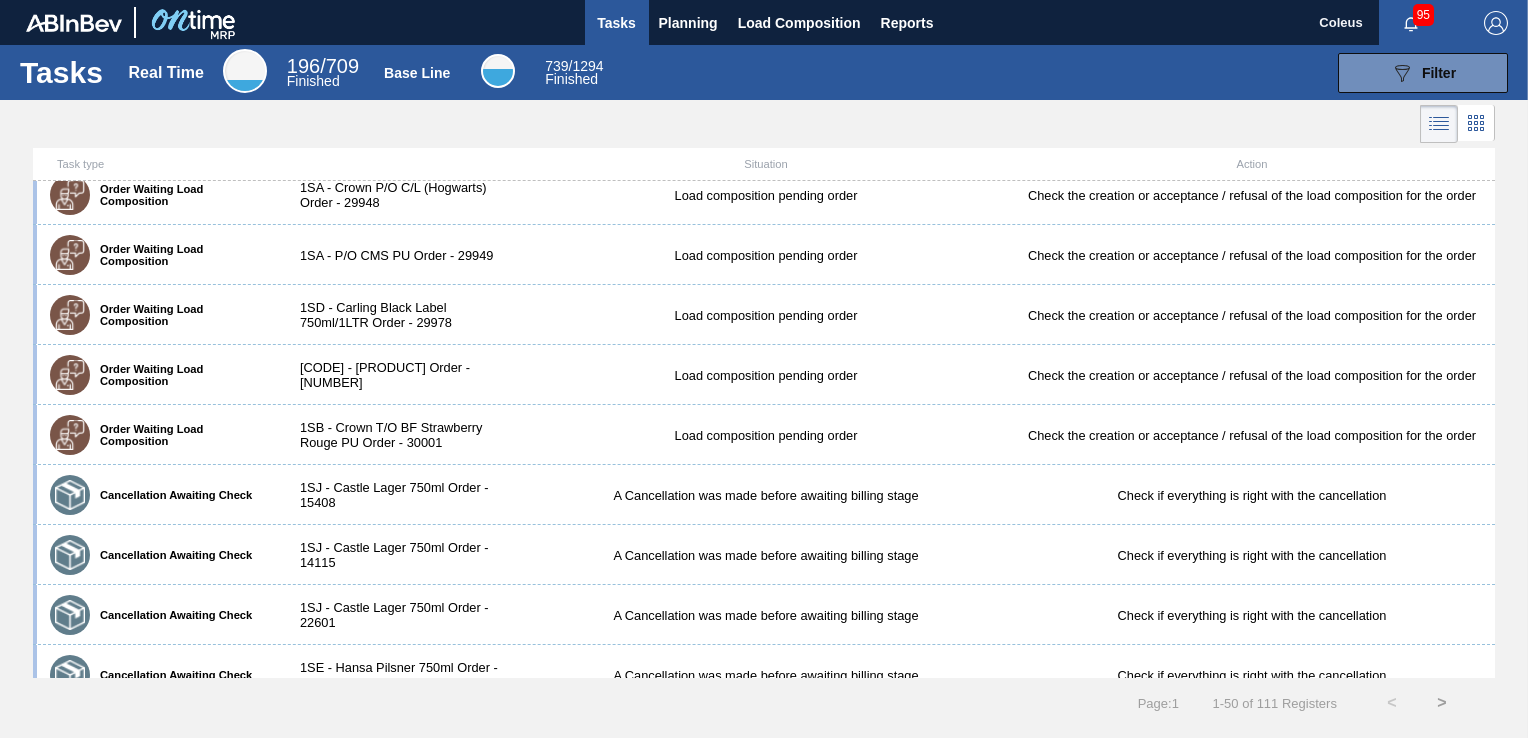 scroll, scrollTop: 1820, scrollLeft: 0, axis: vertical 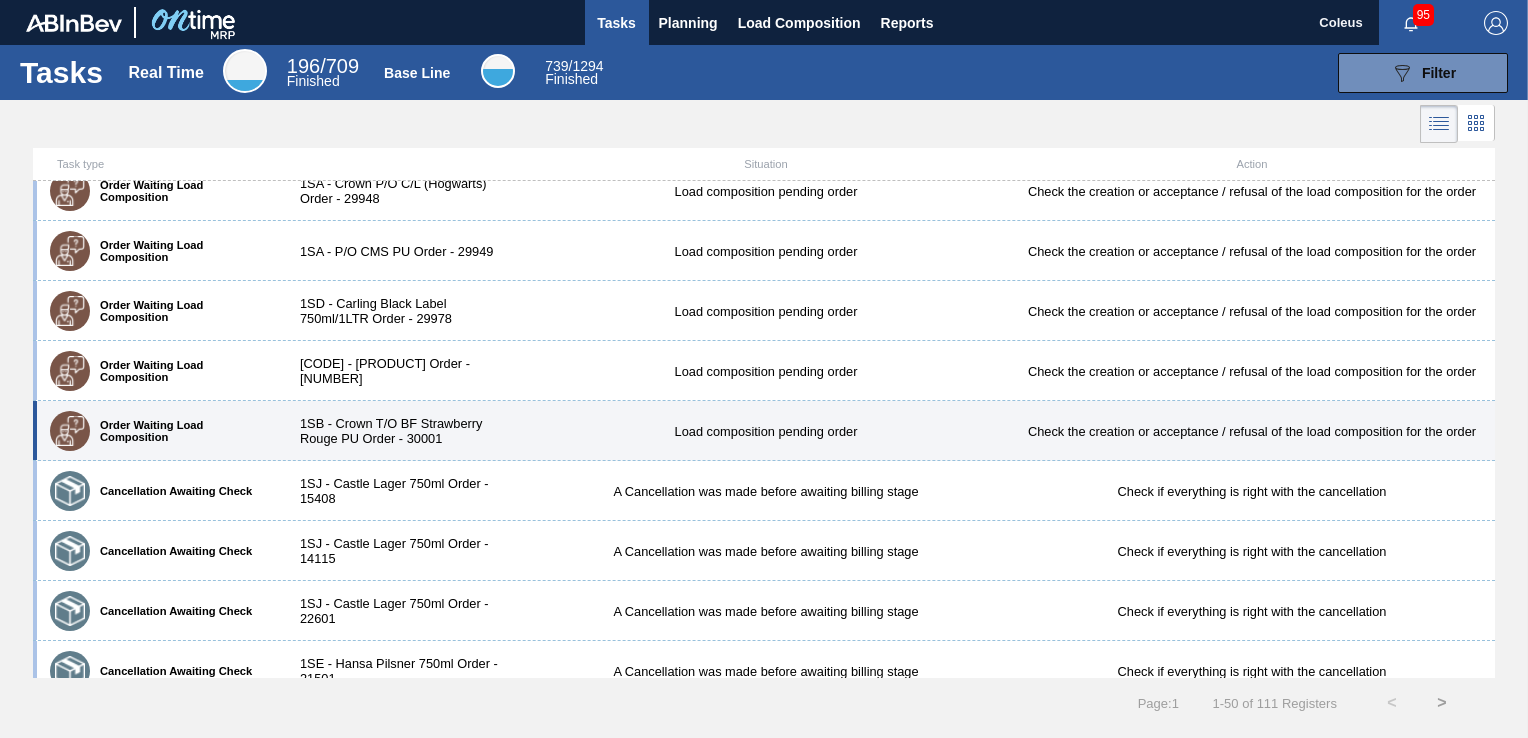 click on "Order Waiting Load Composition [CODE] - [PRODUCT] Order - [NUMBER] Load composition pending order Check the creation or acceptance / refusal of the load composition for the order" at bounding box center [764, 431] 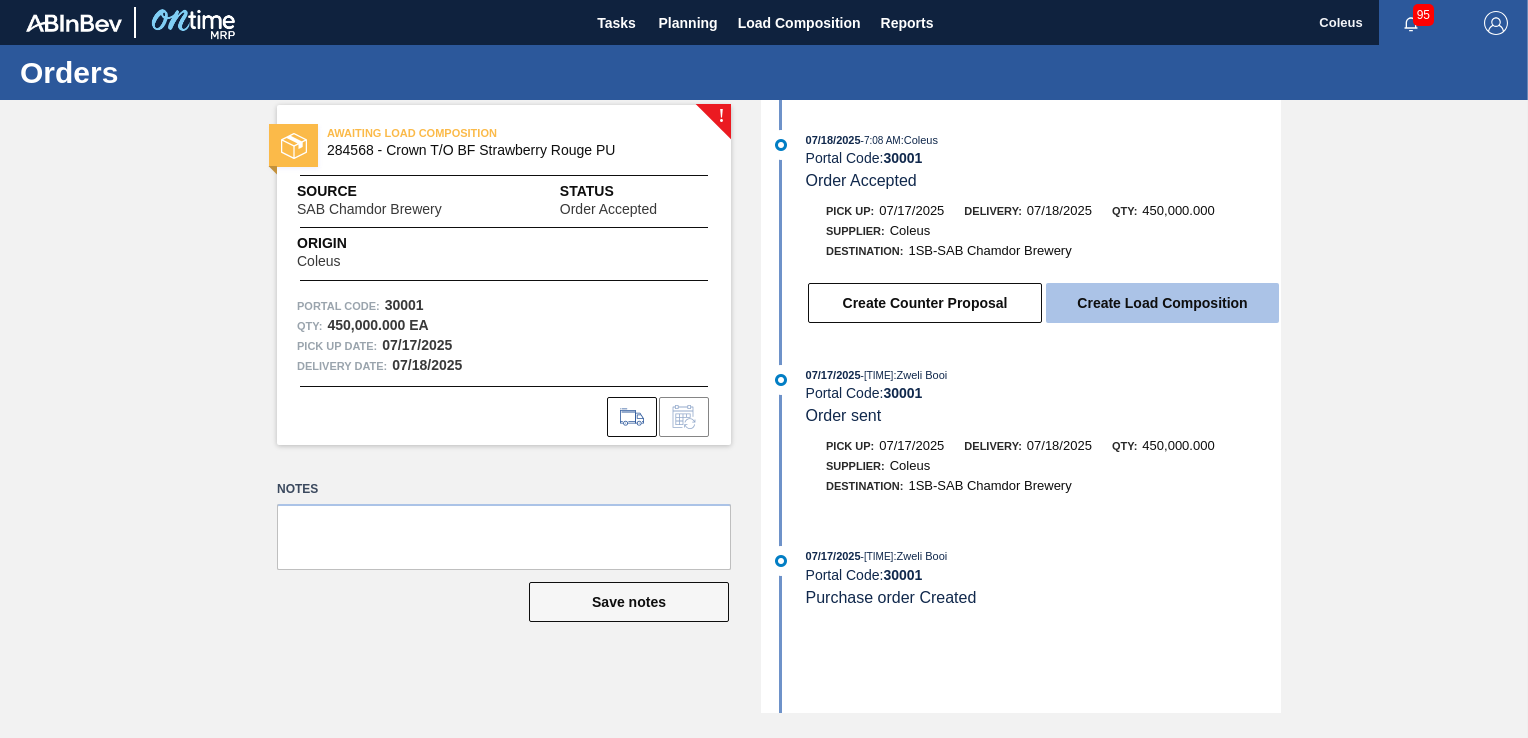 click on "Create Load Composition" at bounding box center (1162, 303) 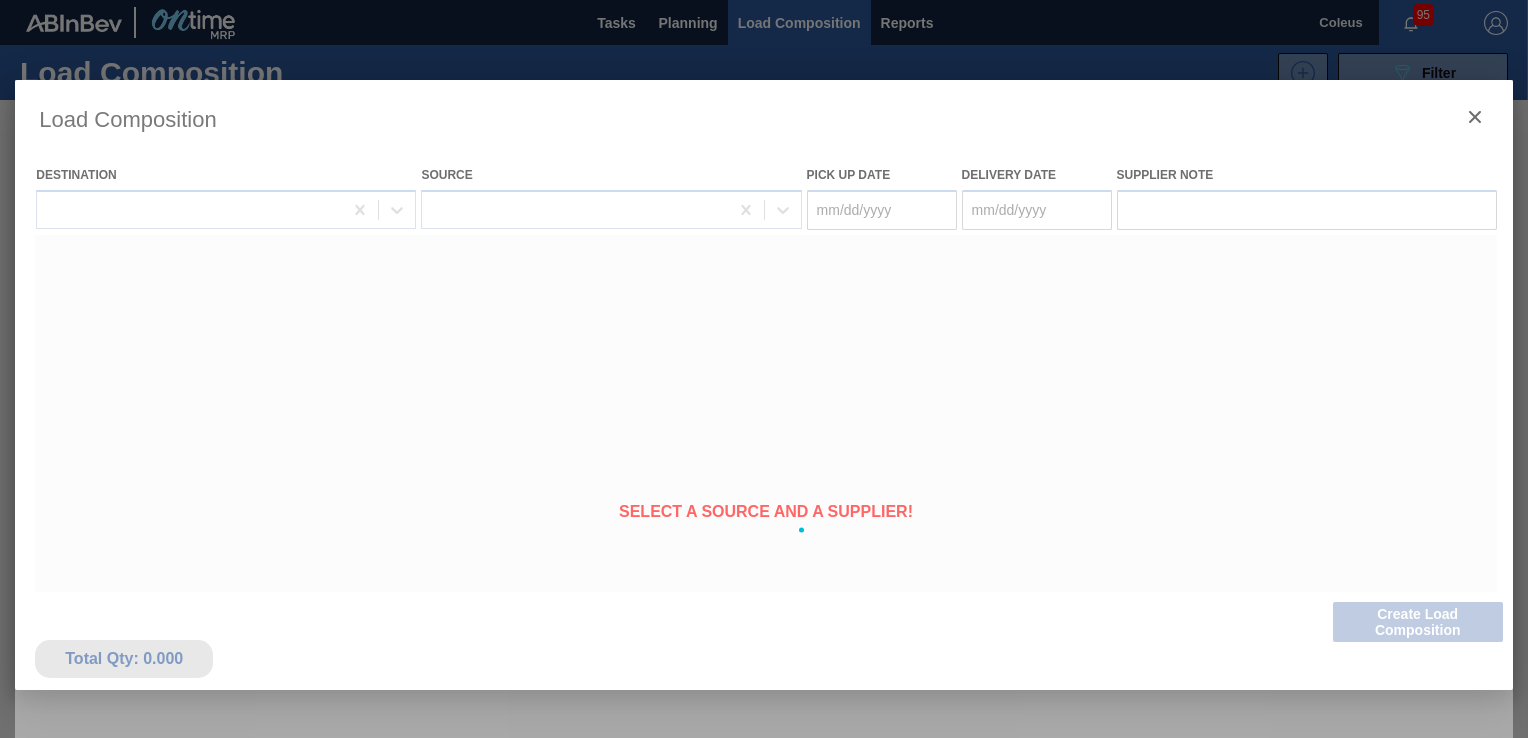 type on "07/17/2025" 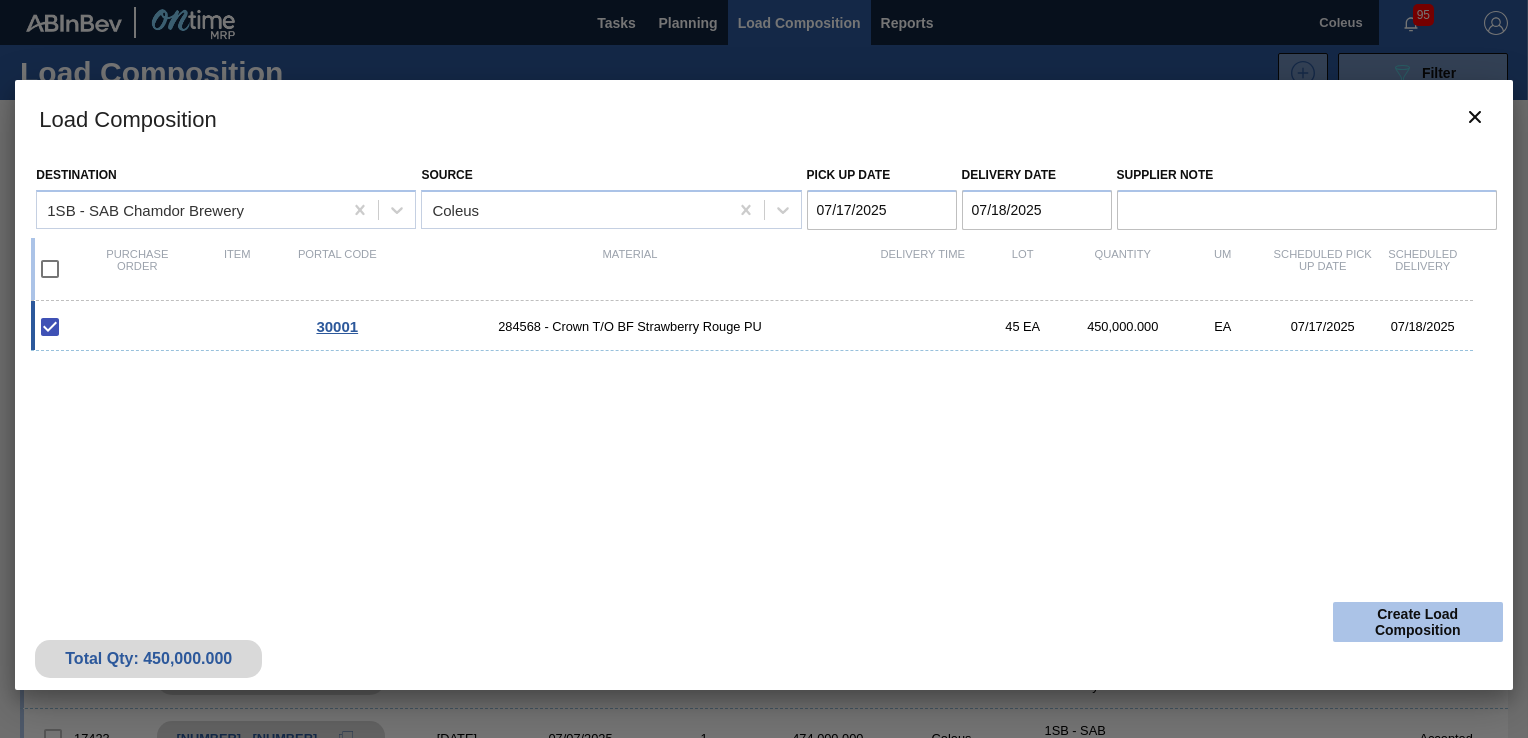 click on "Create Load Composition" at bounding box center (1418, 622) 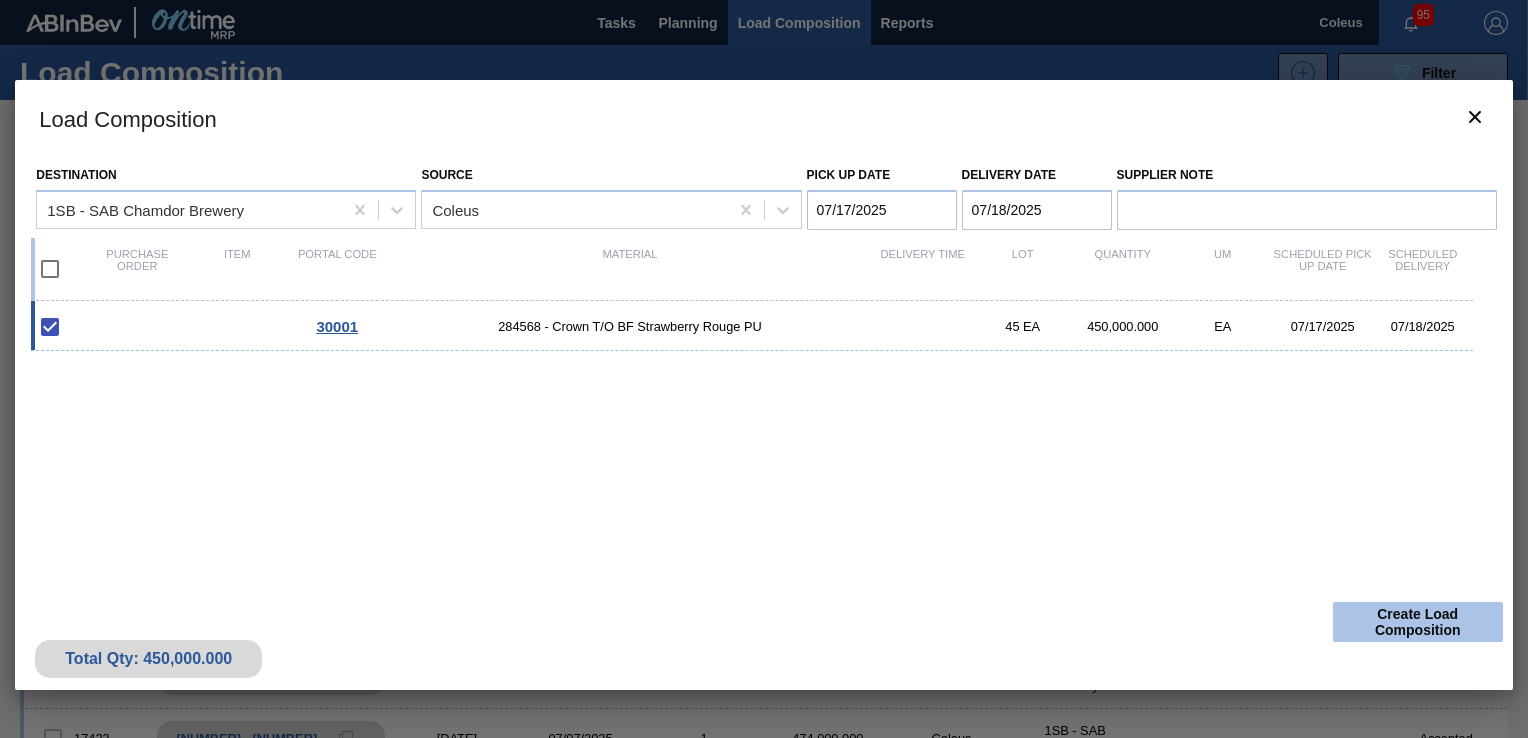 click on "Create Load Composition" at bounding box center (1418, 622) 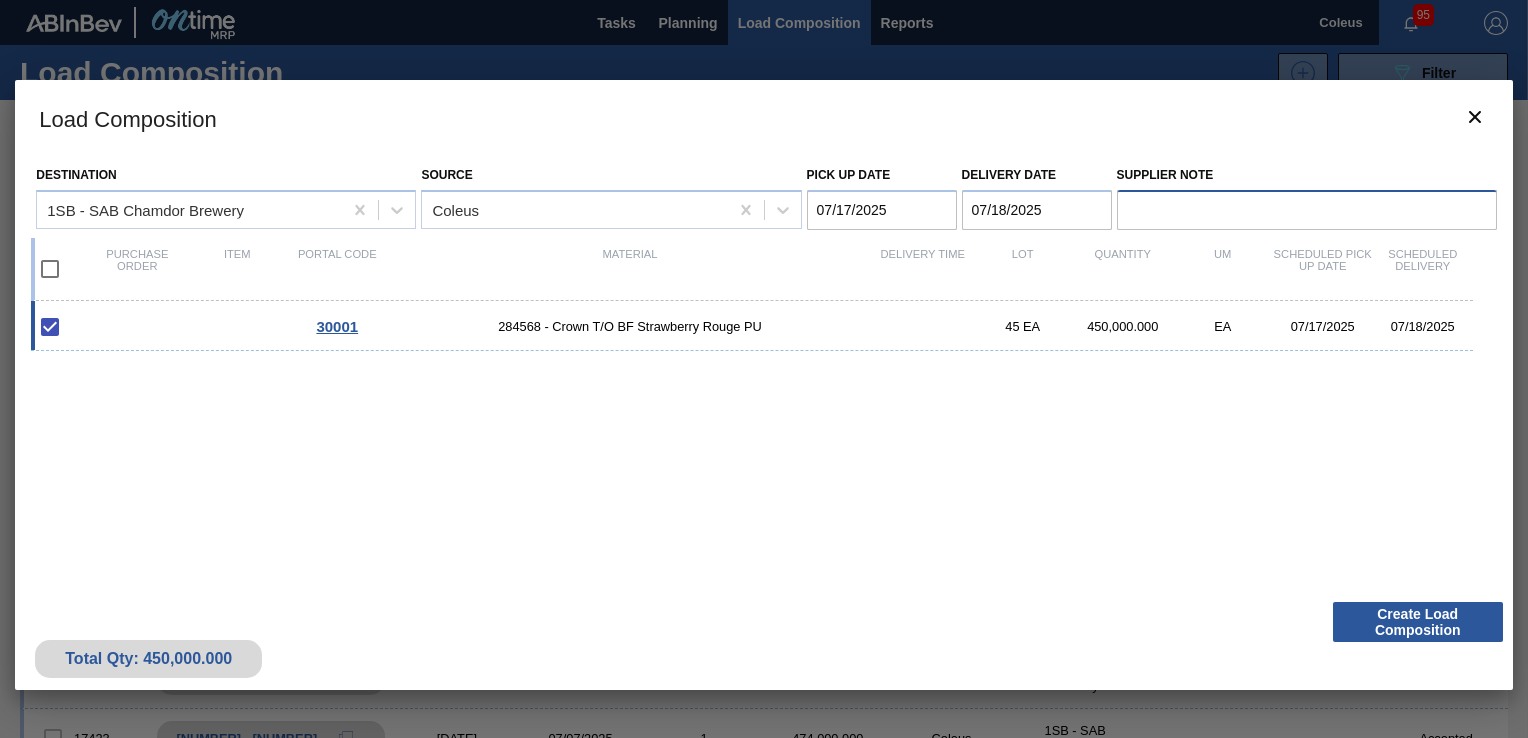 click on "Supplier Note" at bounding box center (1307, 210) 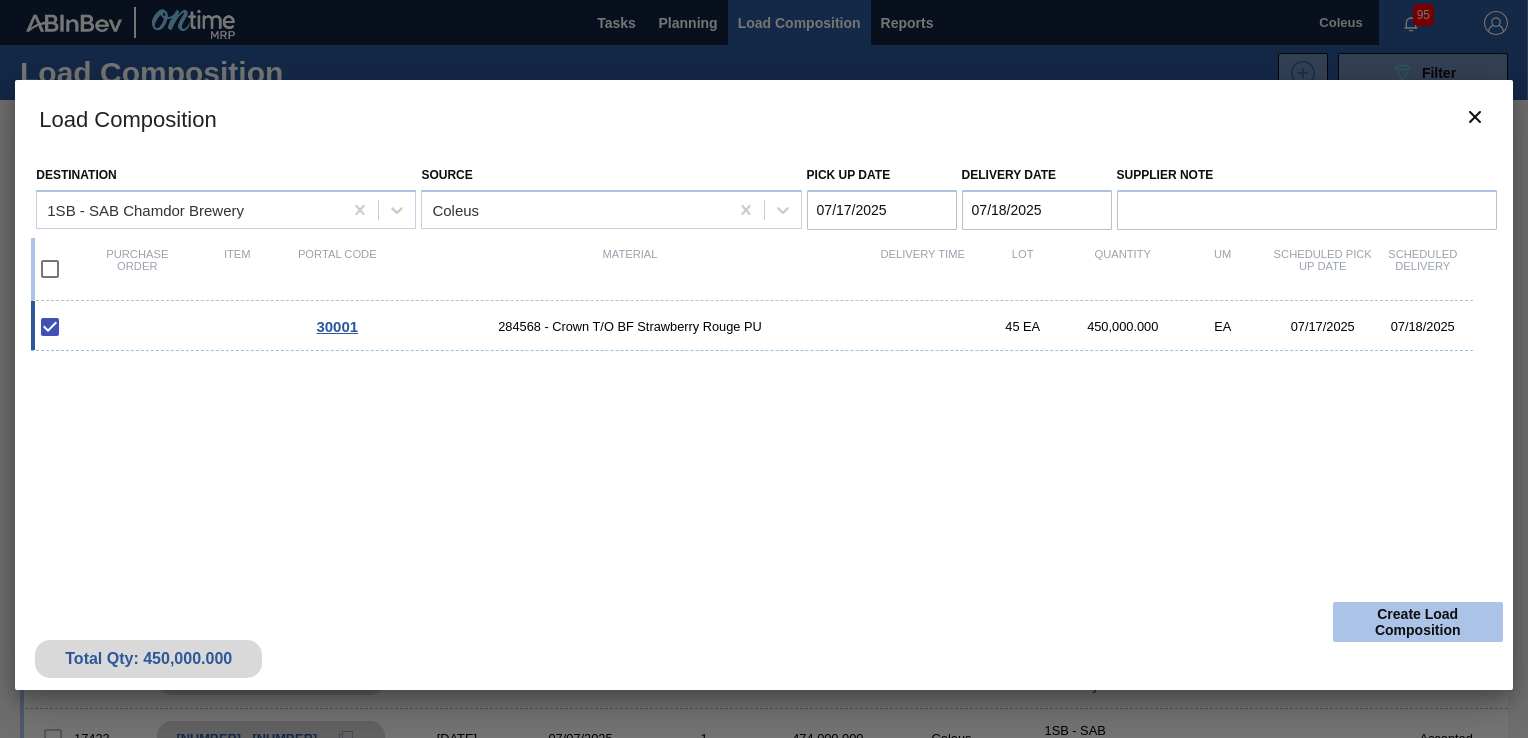 click on "Create Load Composition" at bounding box center [1418, 622] 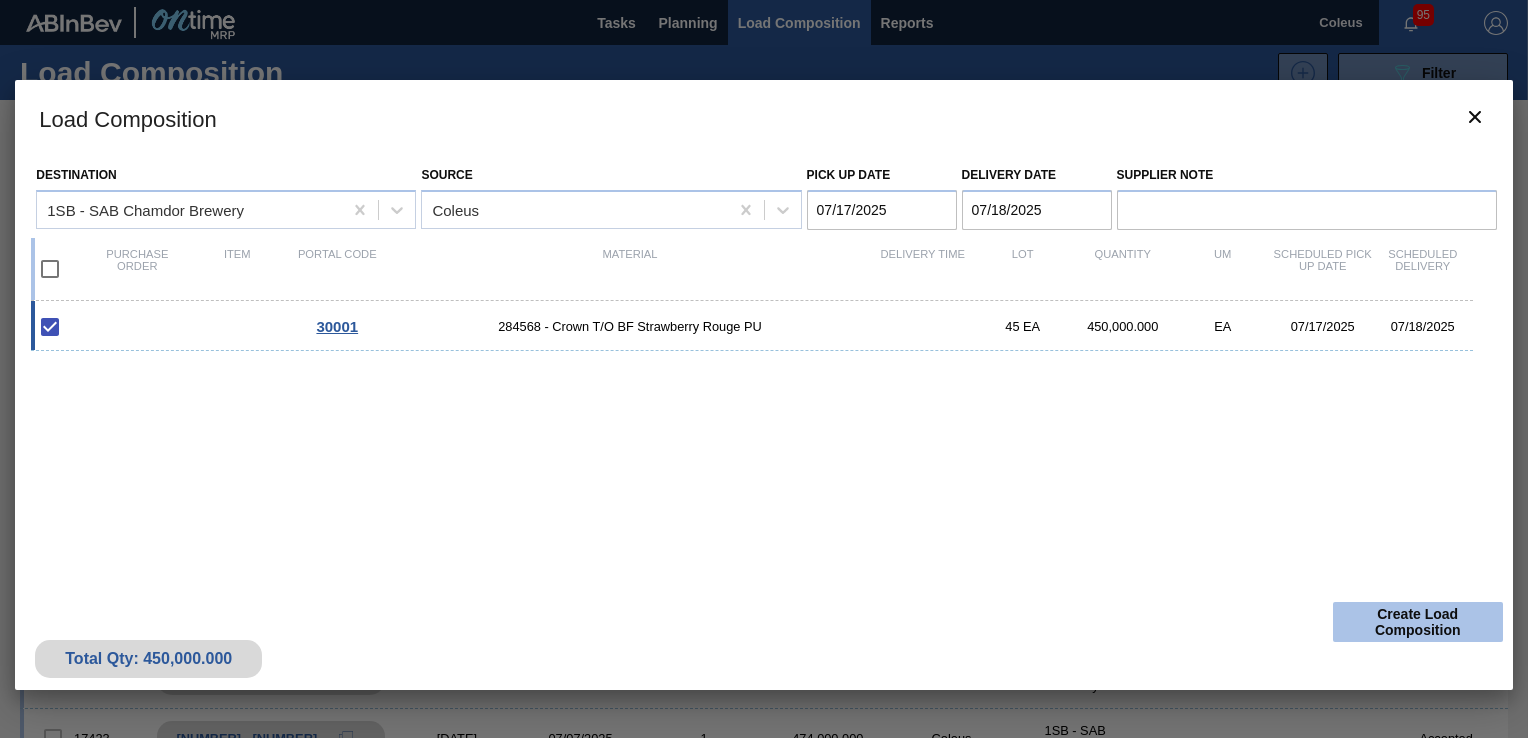 click on "Create Load Composition" at bounding box center [1418, 622] 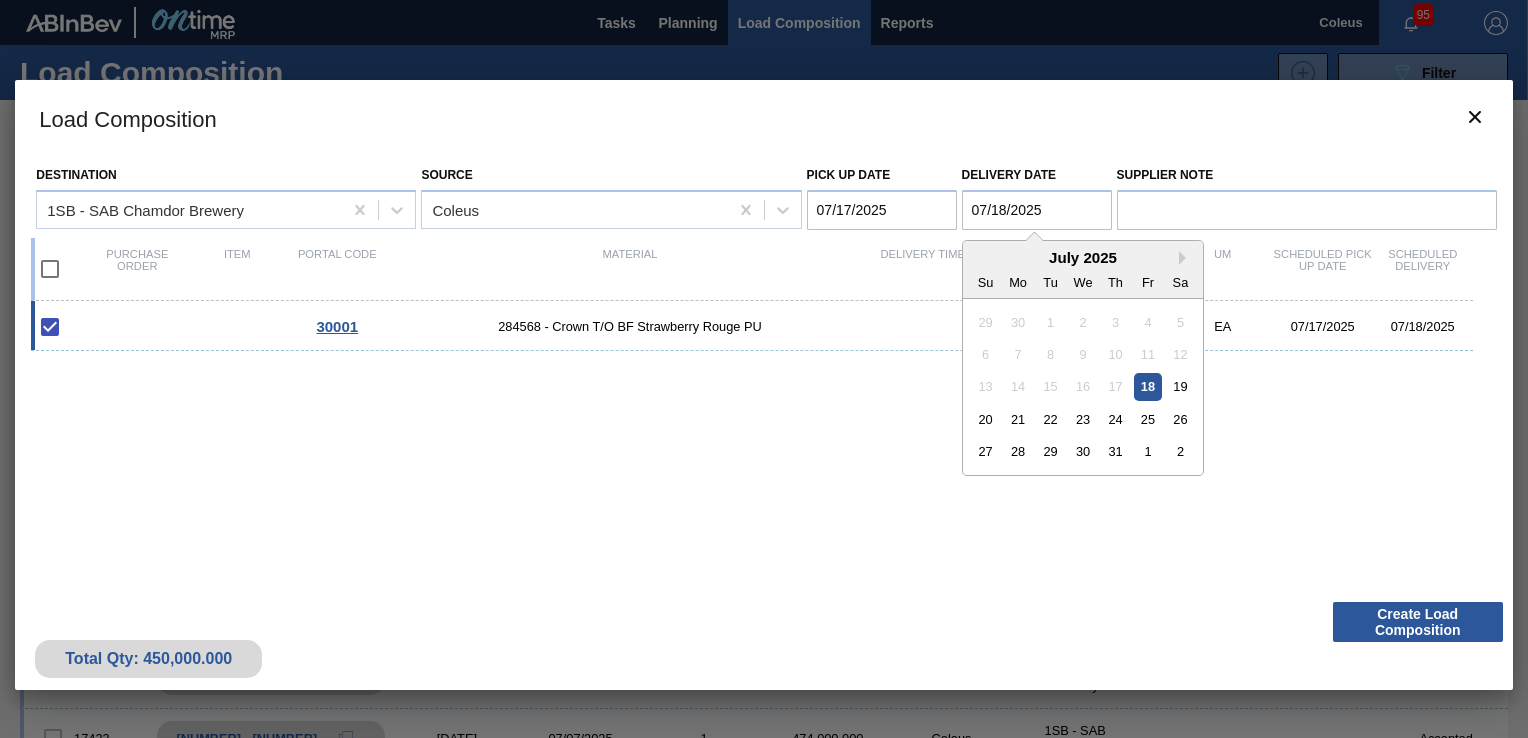 click on "07/18/2025" at bounding box center [1037, 210] 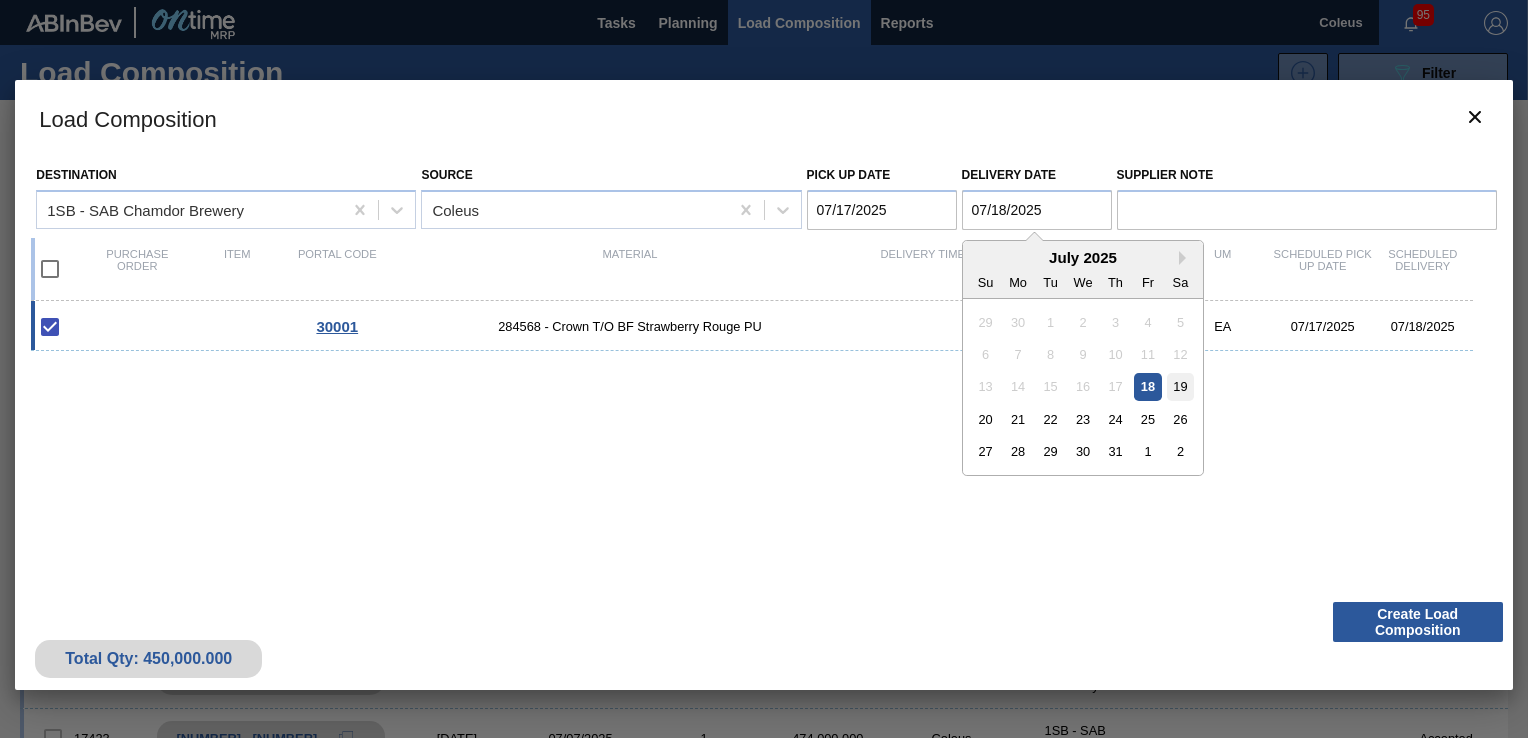 click on "19" at bounding box center [1179, 386] 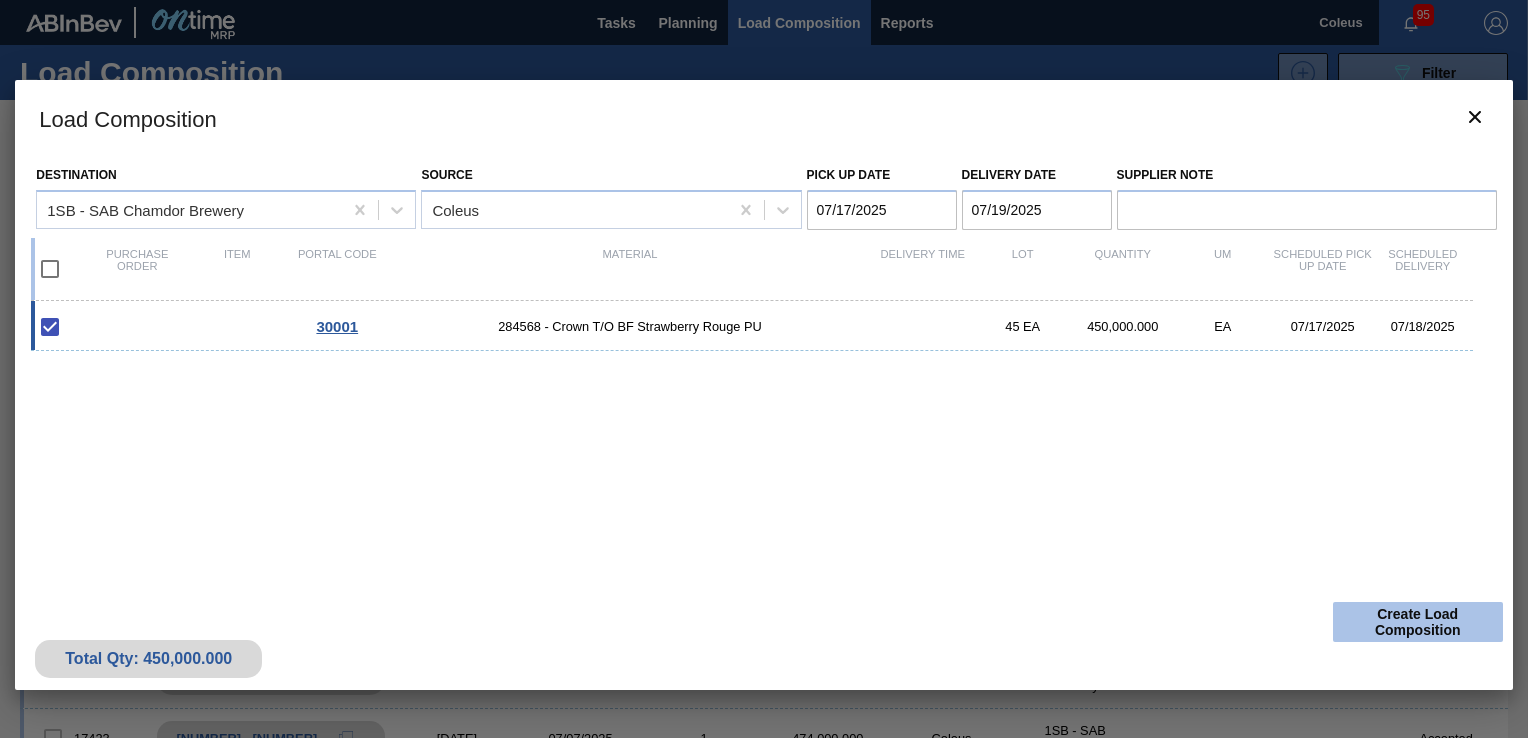click on "Create Load Composition" at bounding box center (1418, 622) 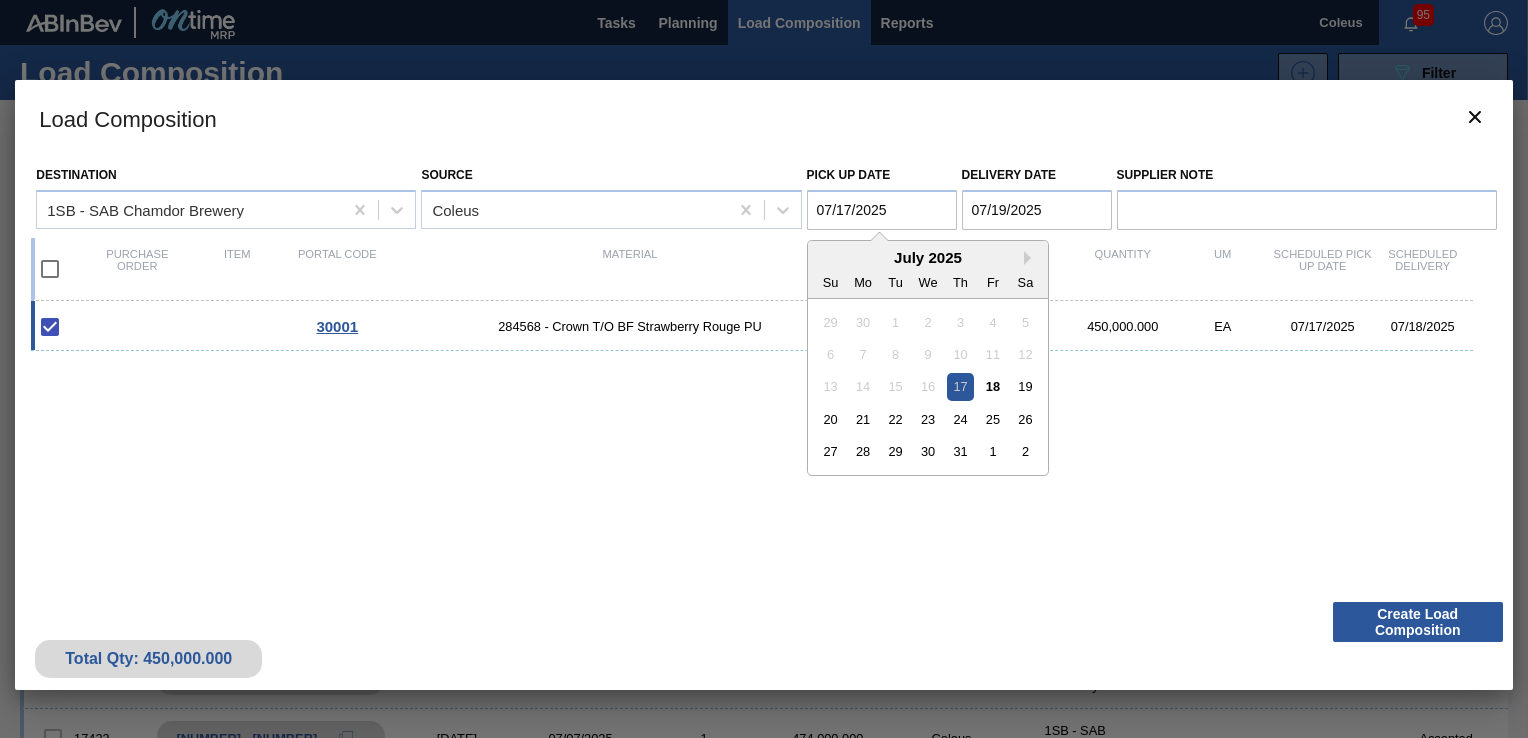 click on "07/17/2025" at bounding box center (882, 210) 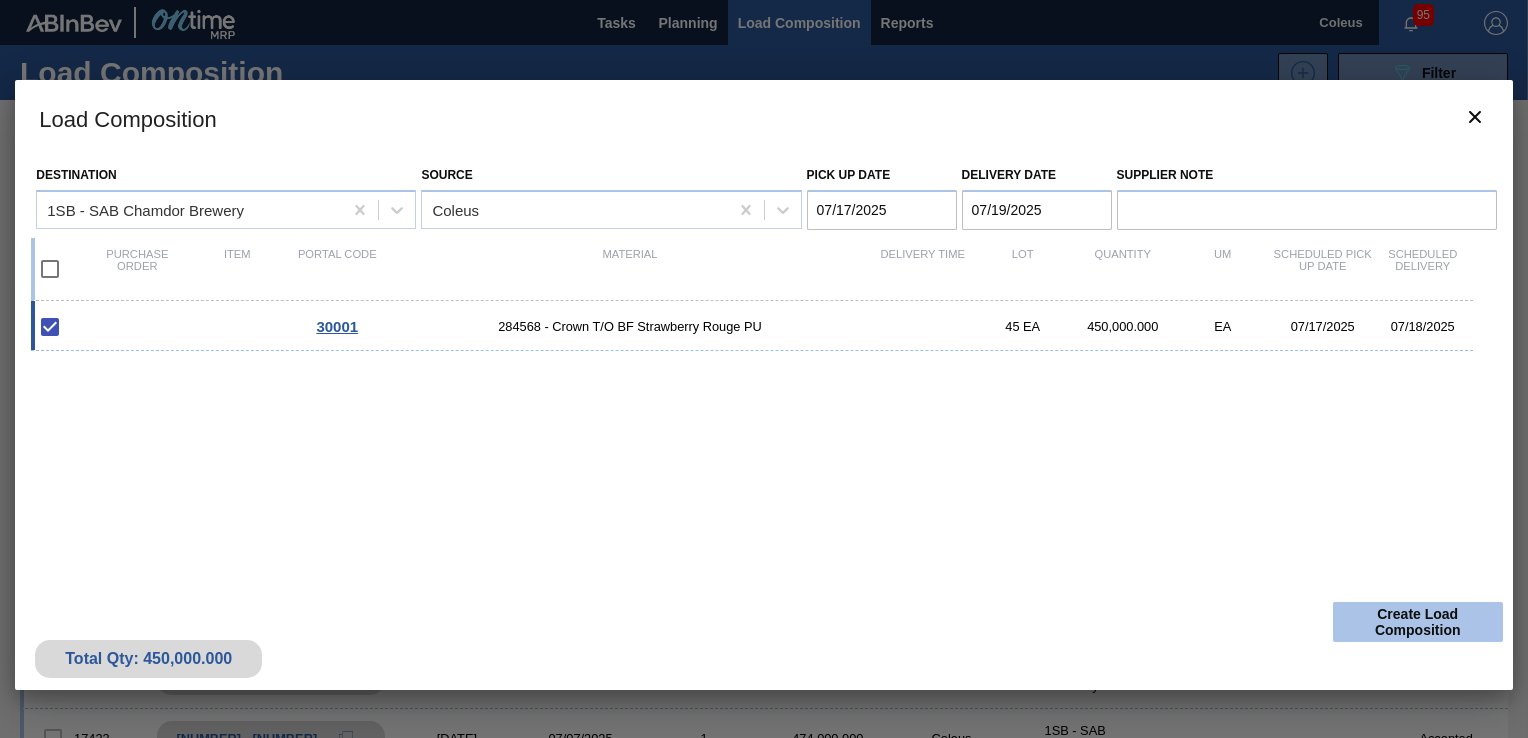 click on "Create Load Composition" at bounding box center [1418, 622] 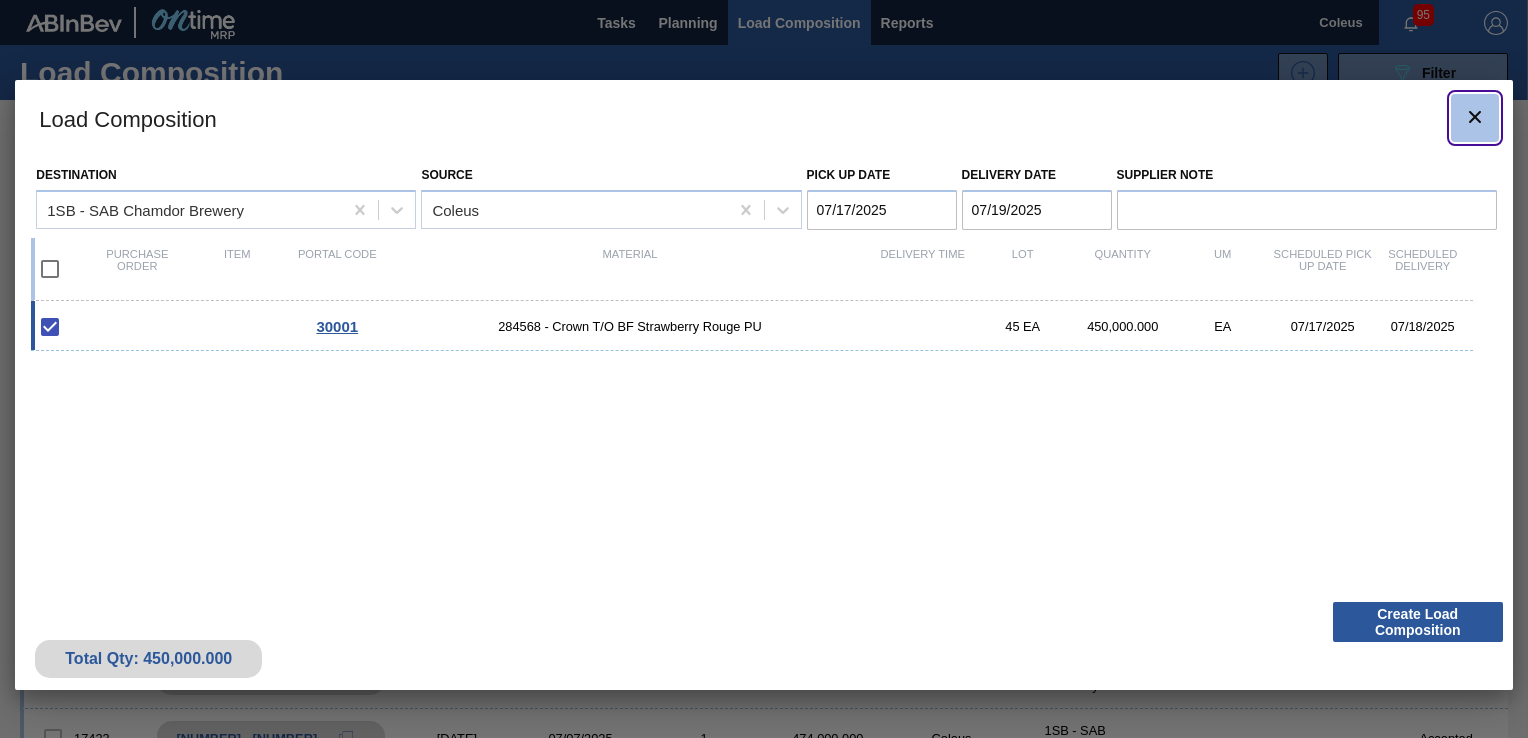 click 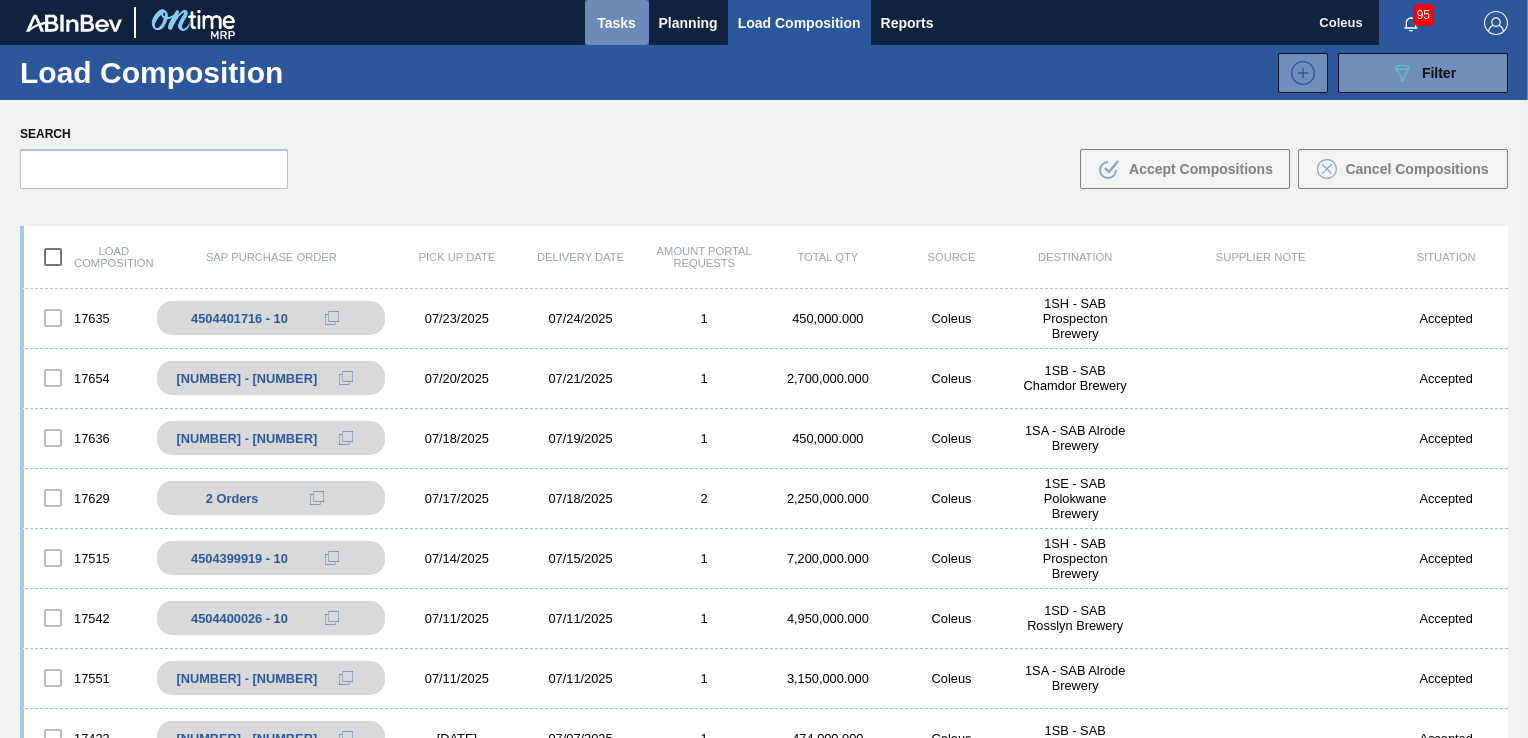 click on "Tasks" at bounding box center [617, 23] 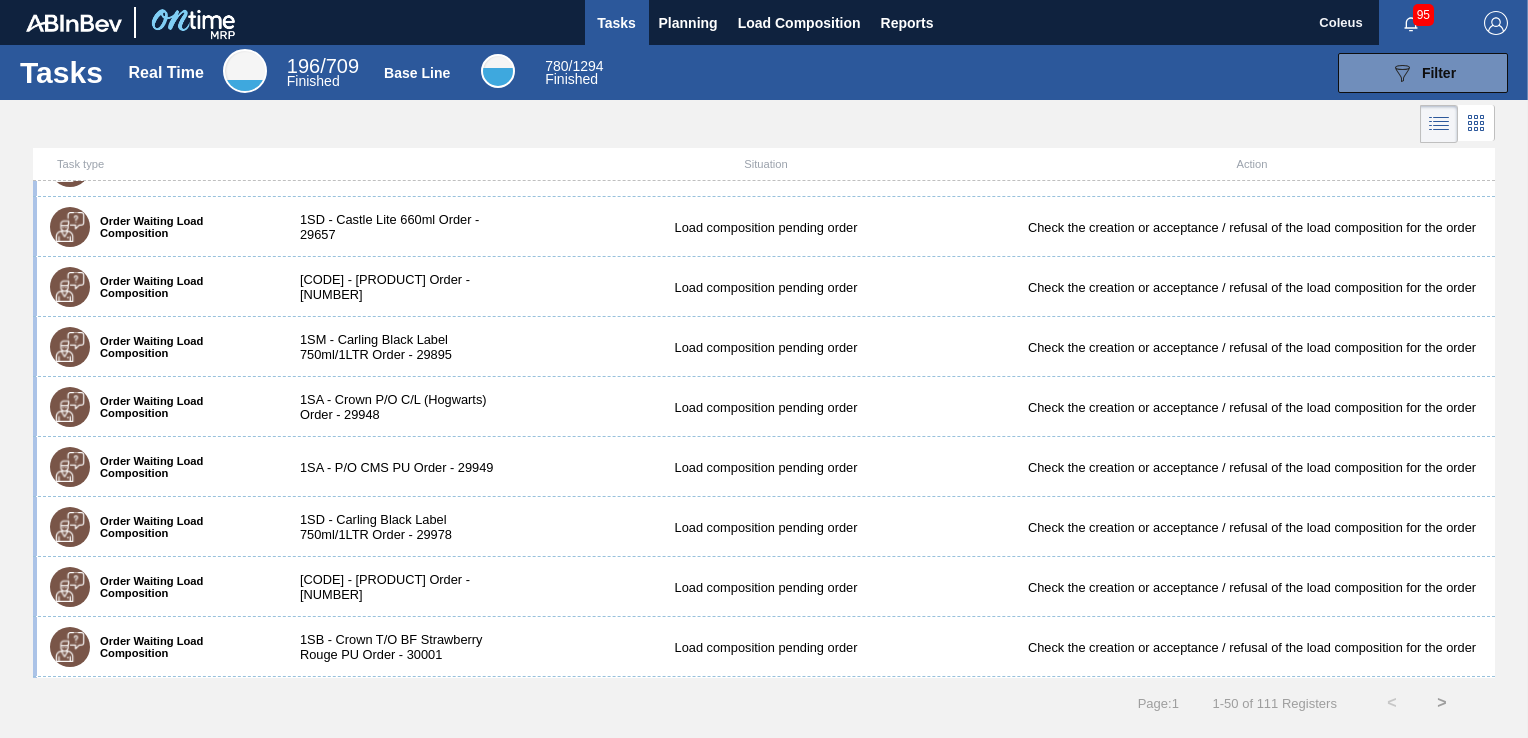 scroll, scrollTop: 1608, scrollLeft: 0, axis: vertical 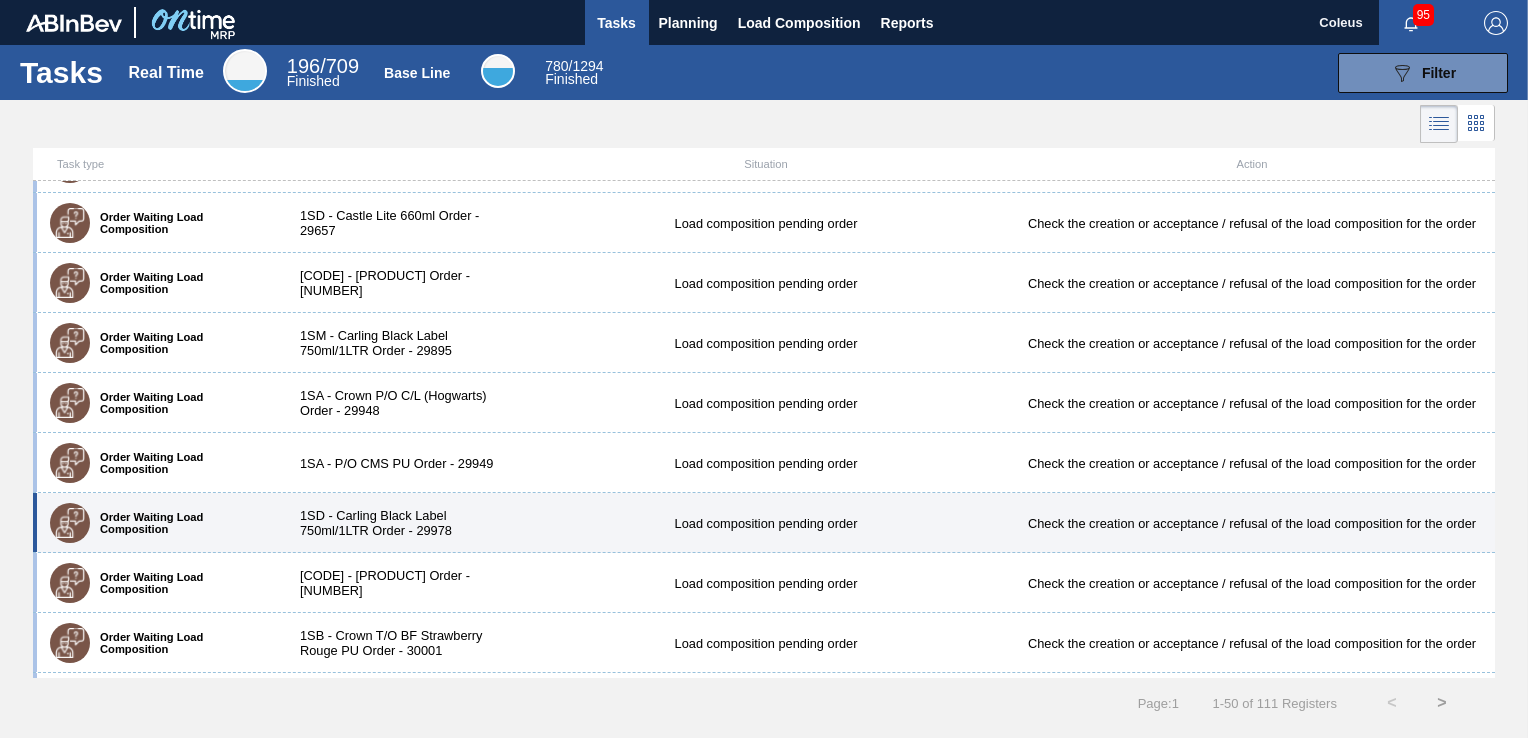 click on "Order Waiting Load Composition [CODE] - [PRODUCT] Order - [NUMBER] Load composition pending order Check the creation or acceptance / refusal of the load composition for the order" at bounding box center (764, 523) 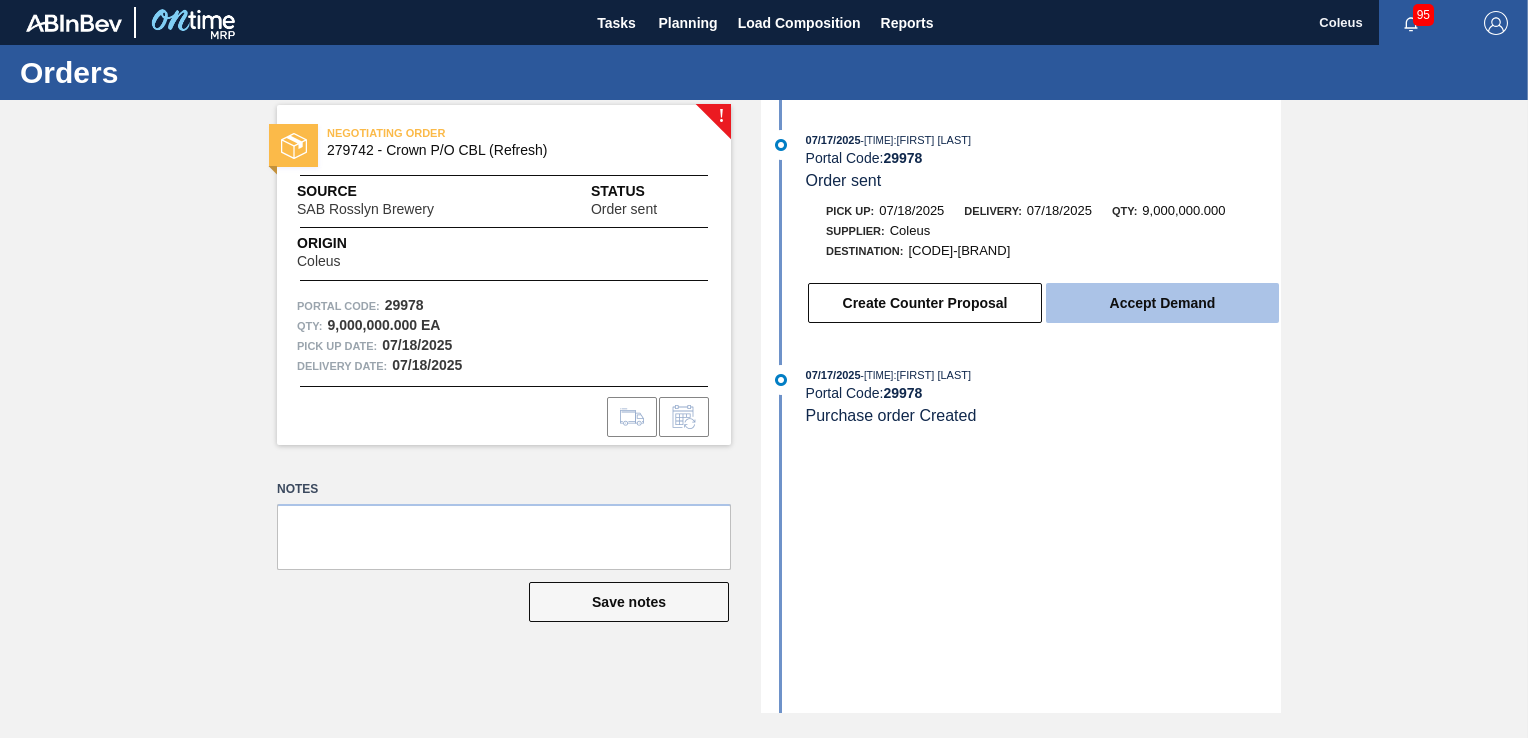 click on "Accept Demand" at bounding box center (1162, 303) 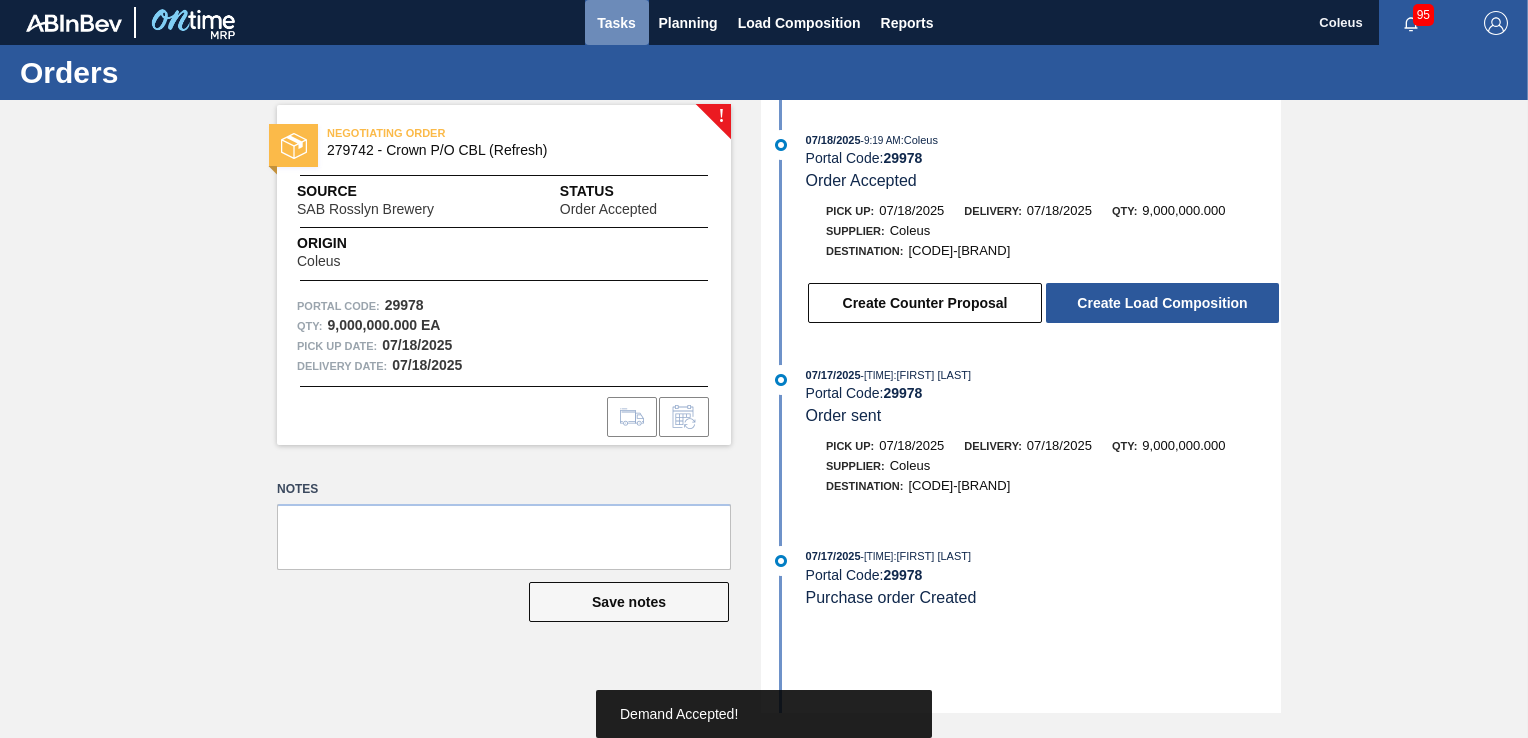click on "Tasks" at bounding box center [617, 22] 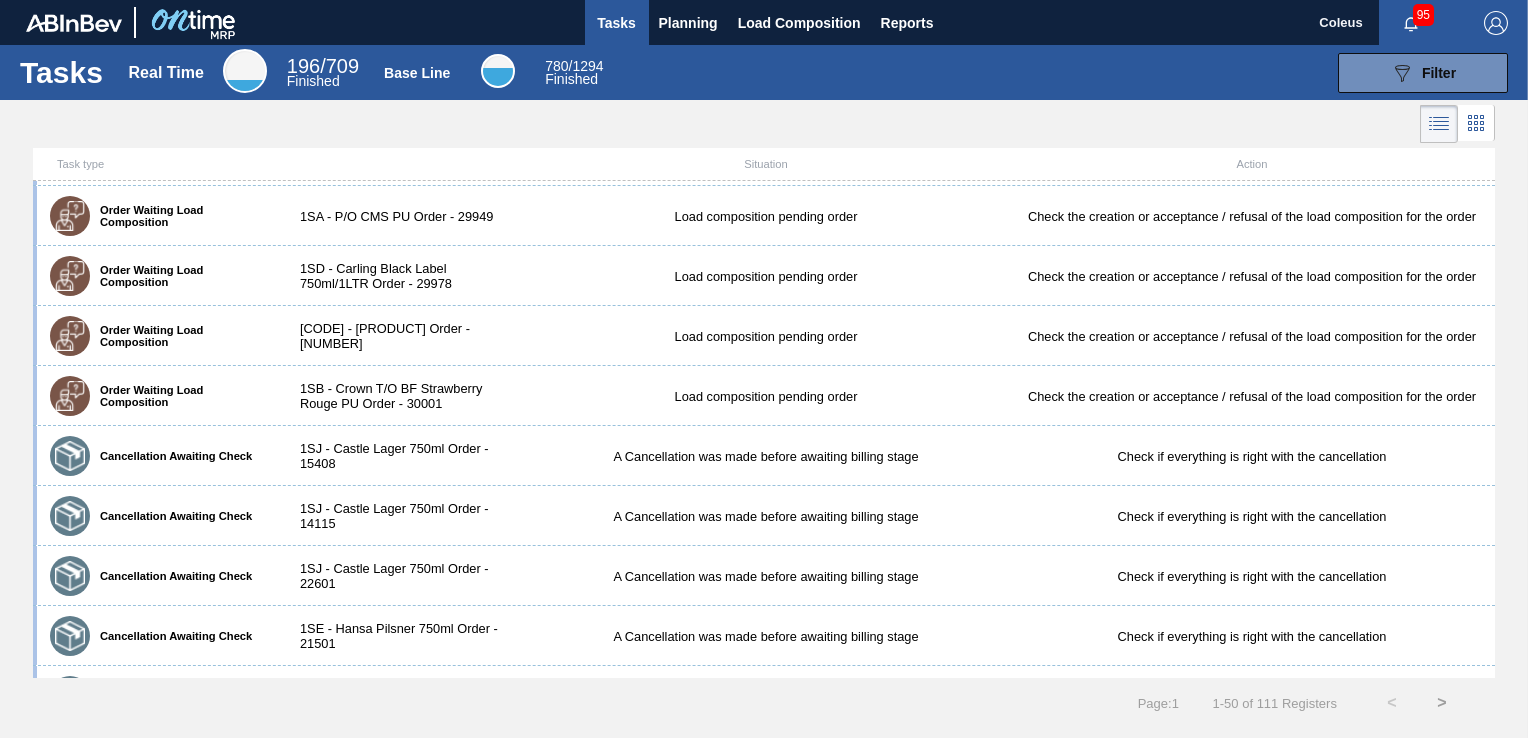 scroll, scrollTop: 1845, scrollLeft: 0, axis: vertical 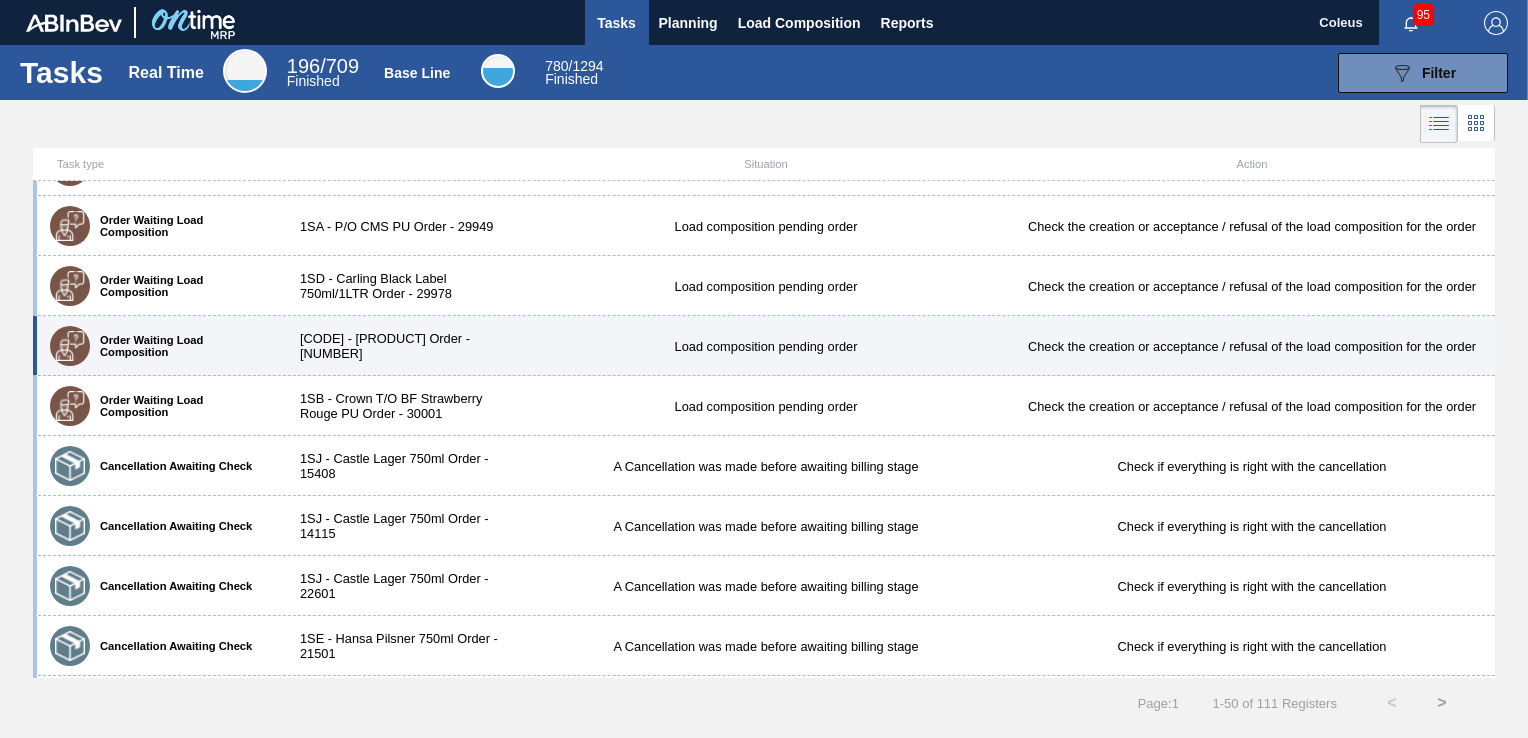click on "[CODE] - [PRODUCT] Order - [NUMBER]" at bounding box center (401, 346) 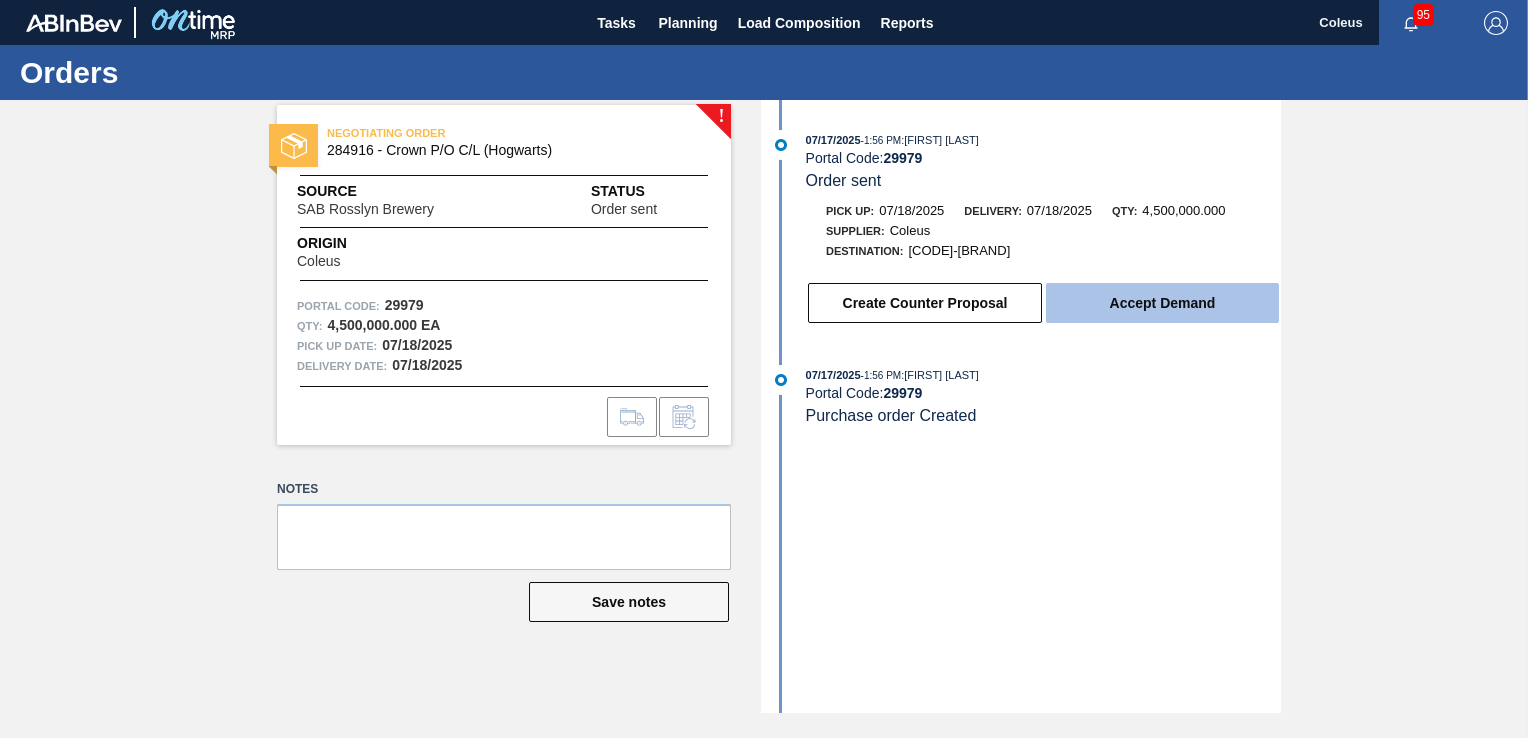 click on "Accept Demand" at bounding box center [1162, 303] 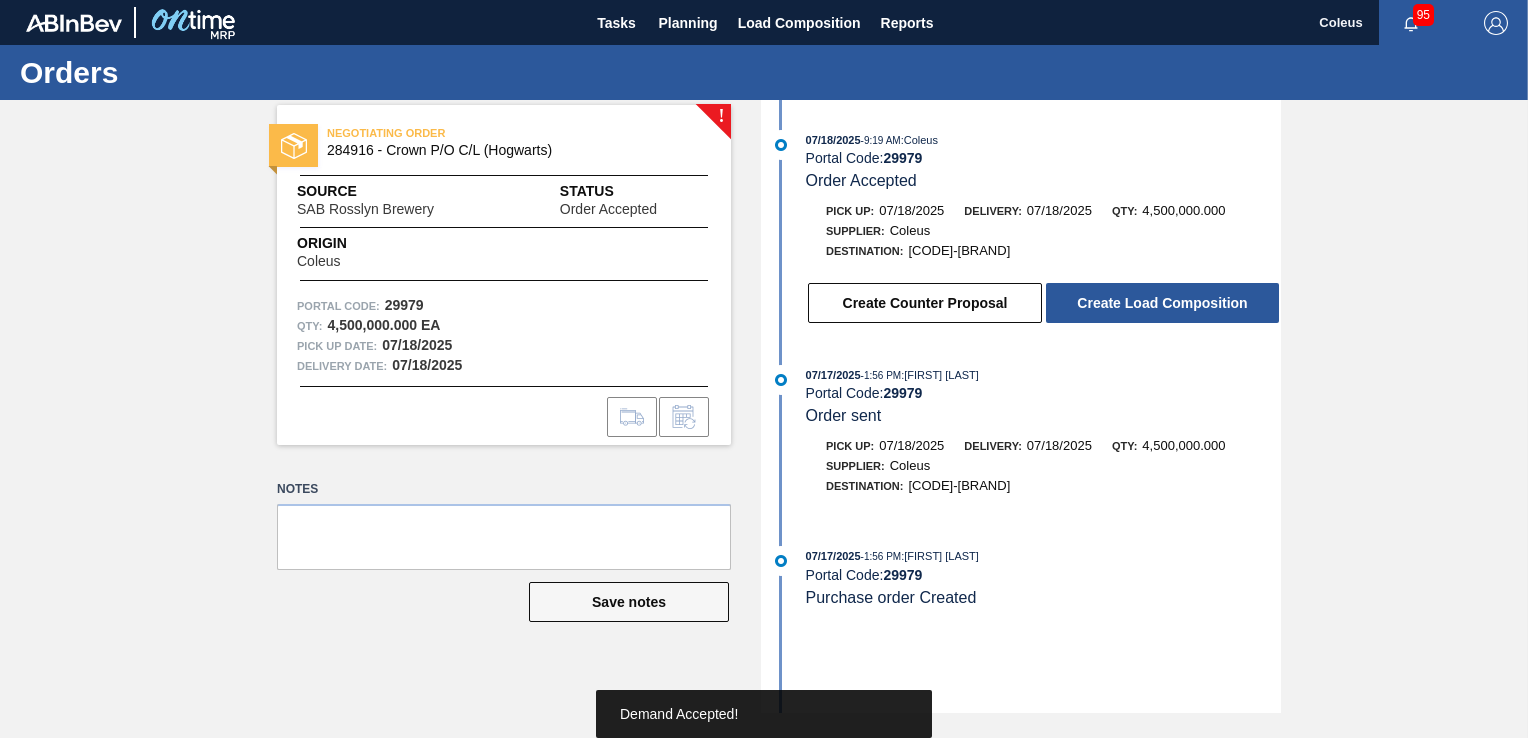 click on "Create Load Composition" at bounding box center [1162, 303] 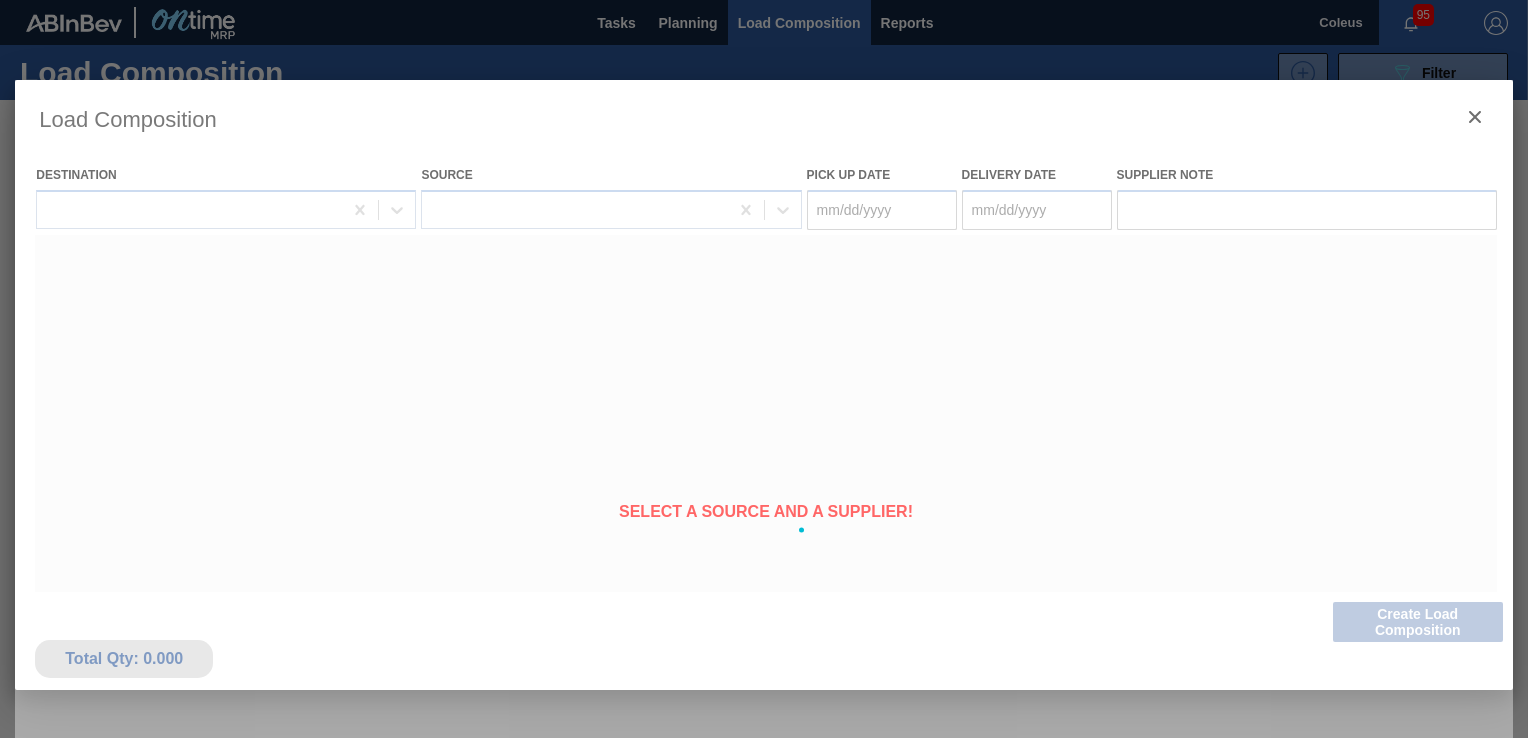 type on "07/18/2025" 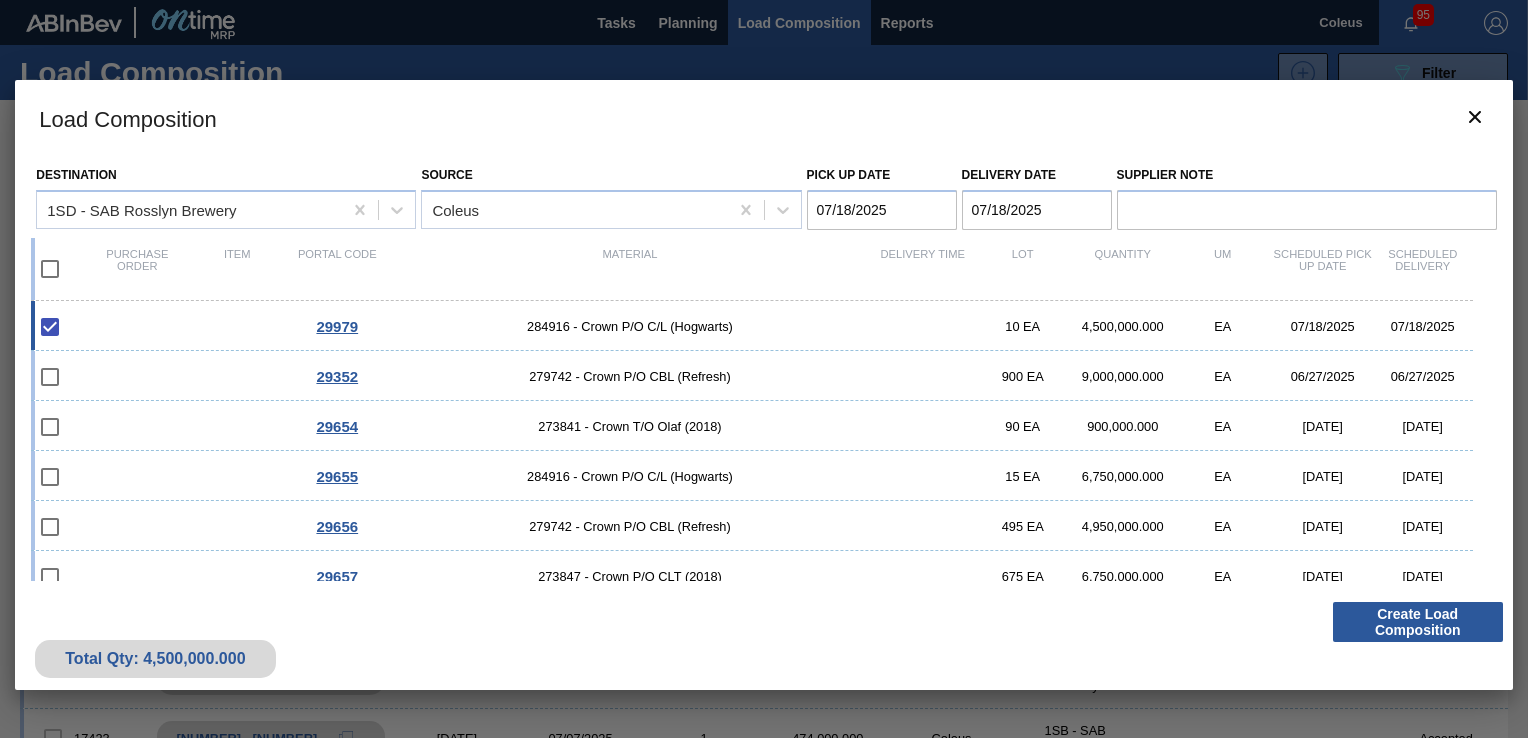 drag, startPoint x: 1489, startPoint y: 470, endPoint x: 1495, endPoint y: 526, distance: 56.32051 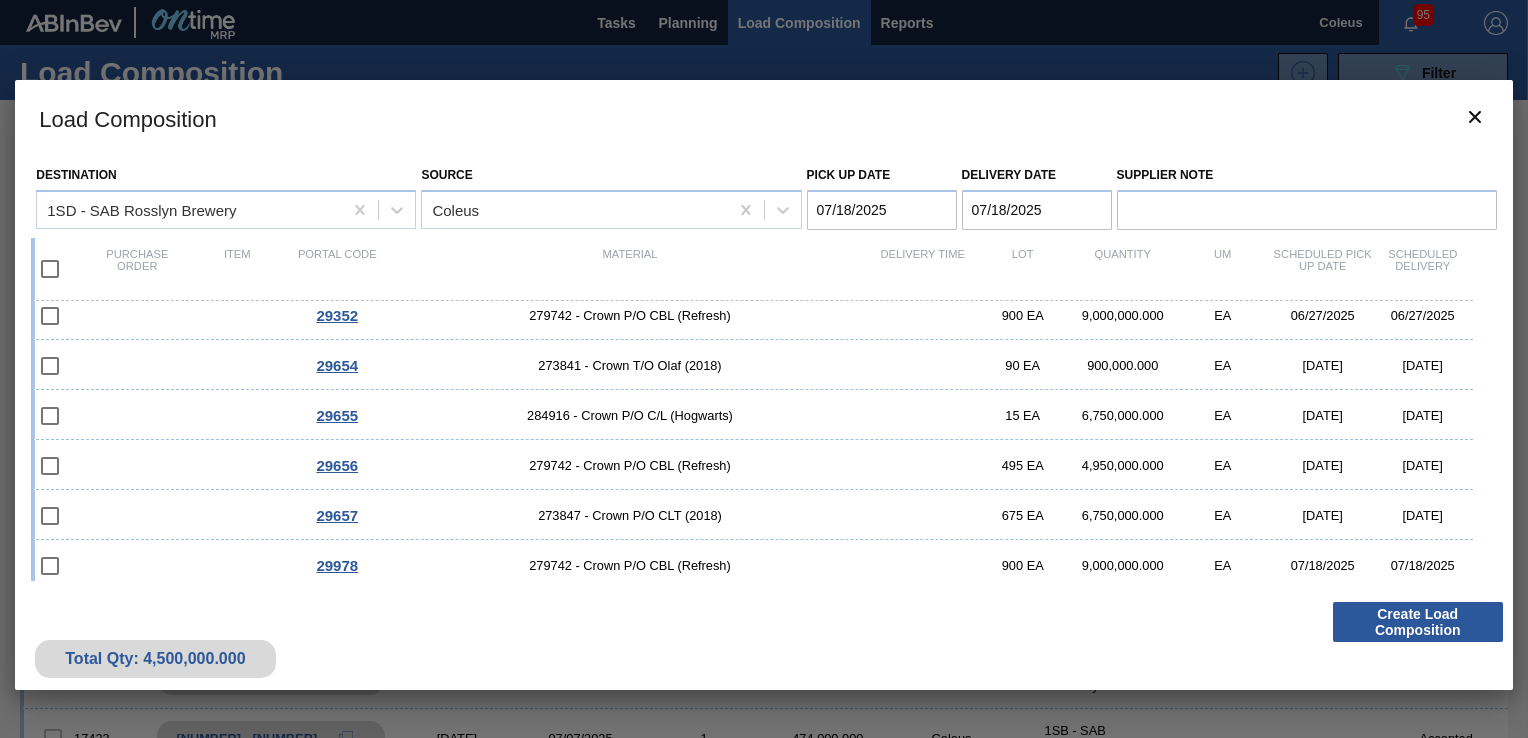 scroll, scrollTop: 69, scrollLeft: 0, axis: vertical 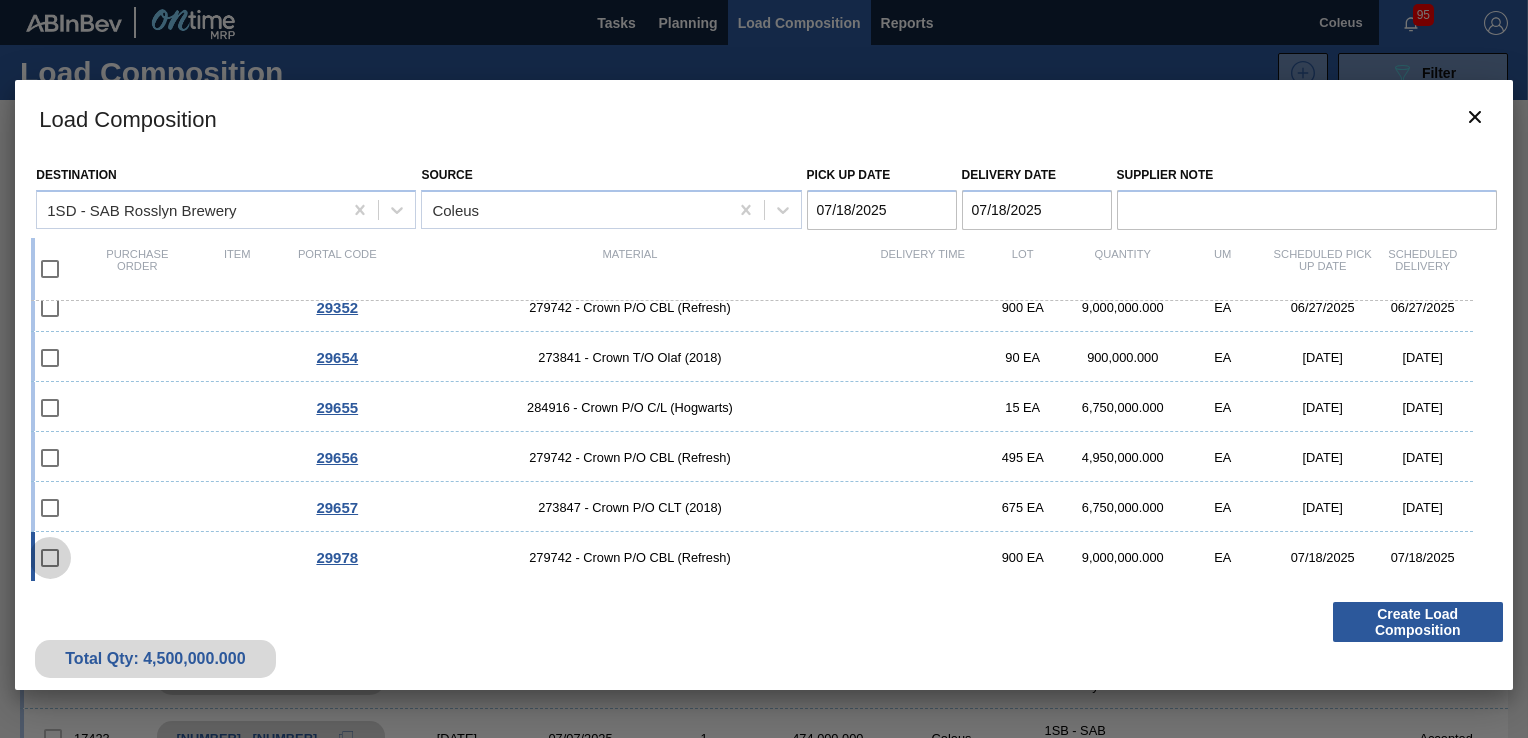 click at bounding box center (50, 558) 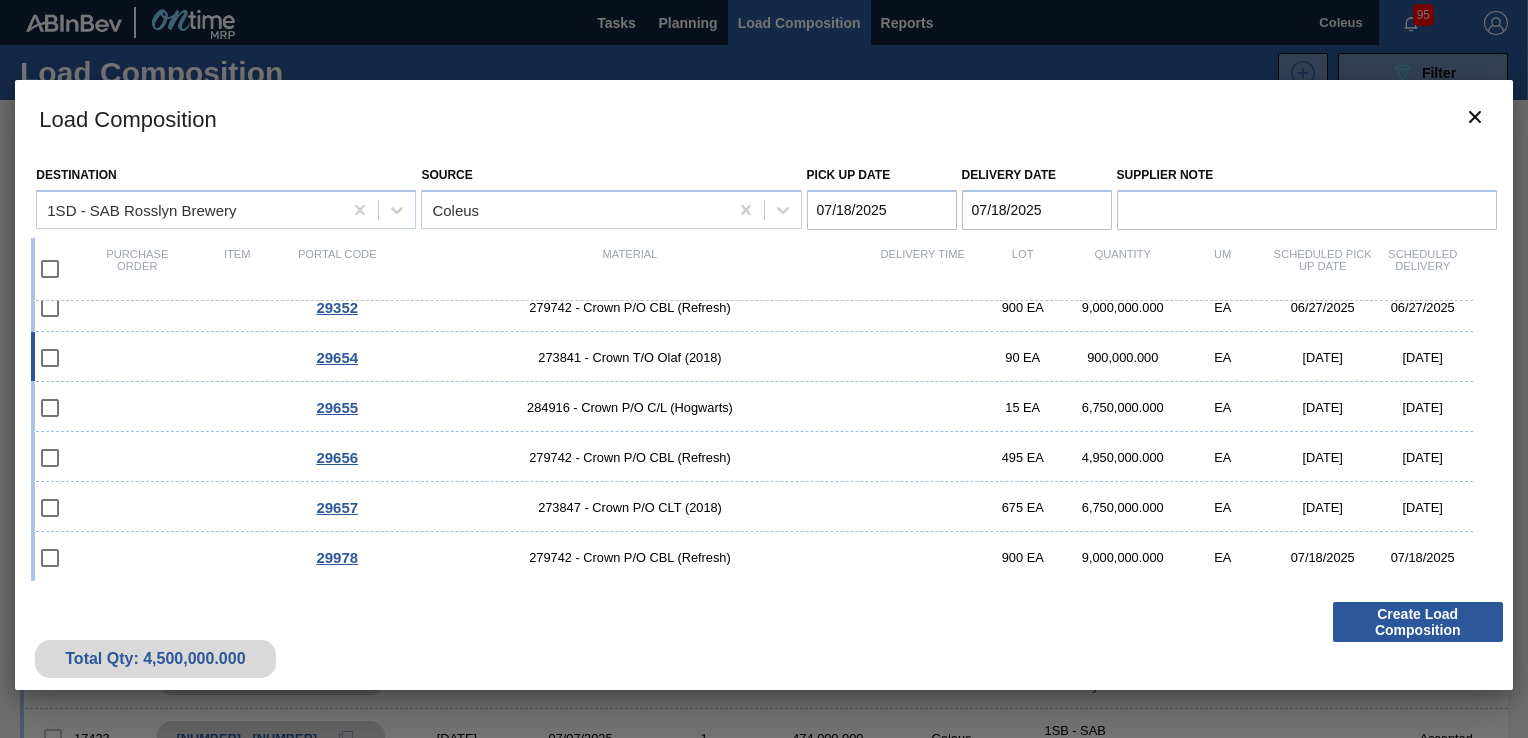 click on "900,000.000" at bounding box center [1123, 357] 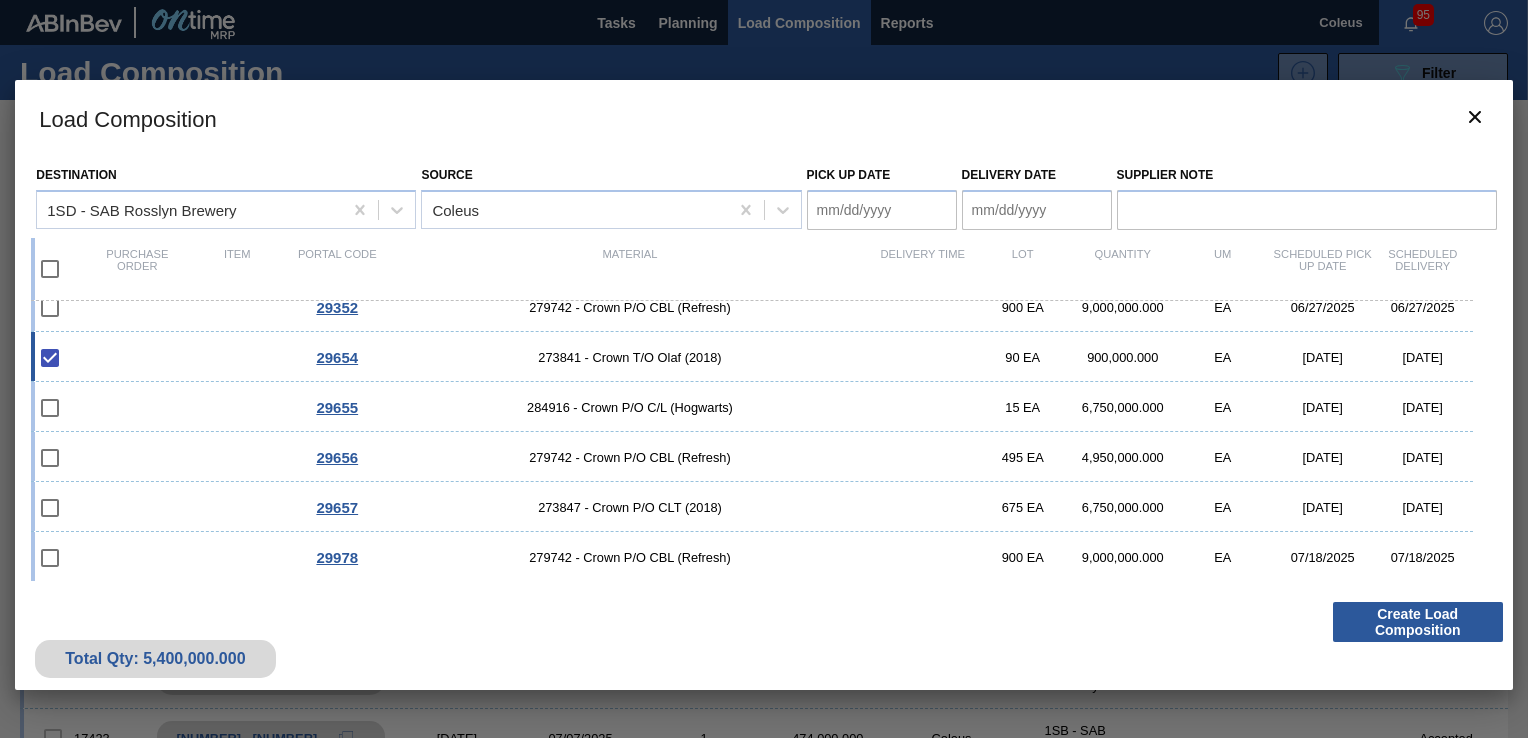 click at bounding box center [50, 358] 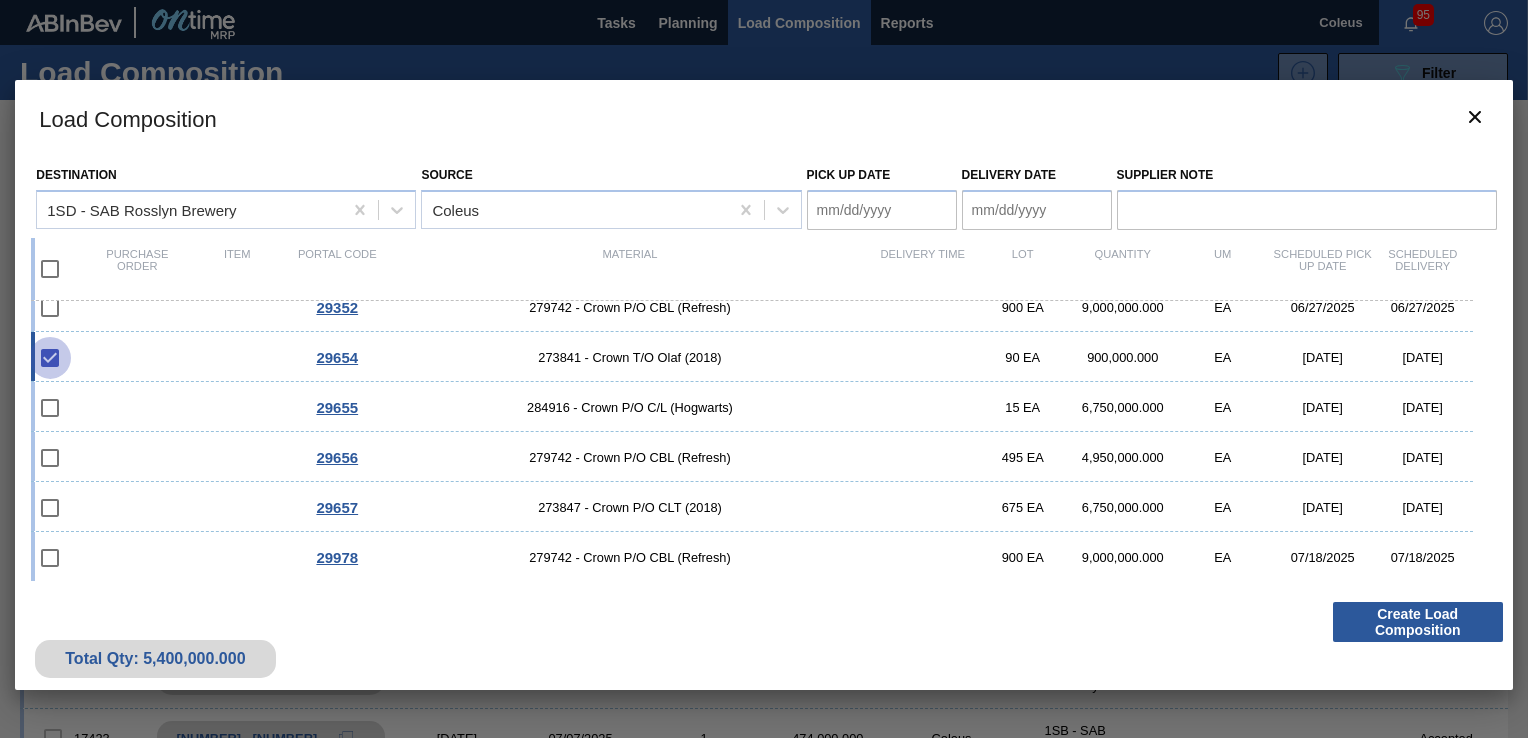 click at bounding box center [50, 358] 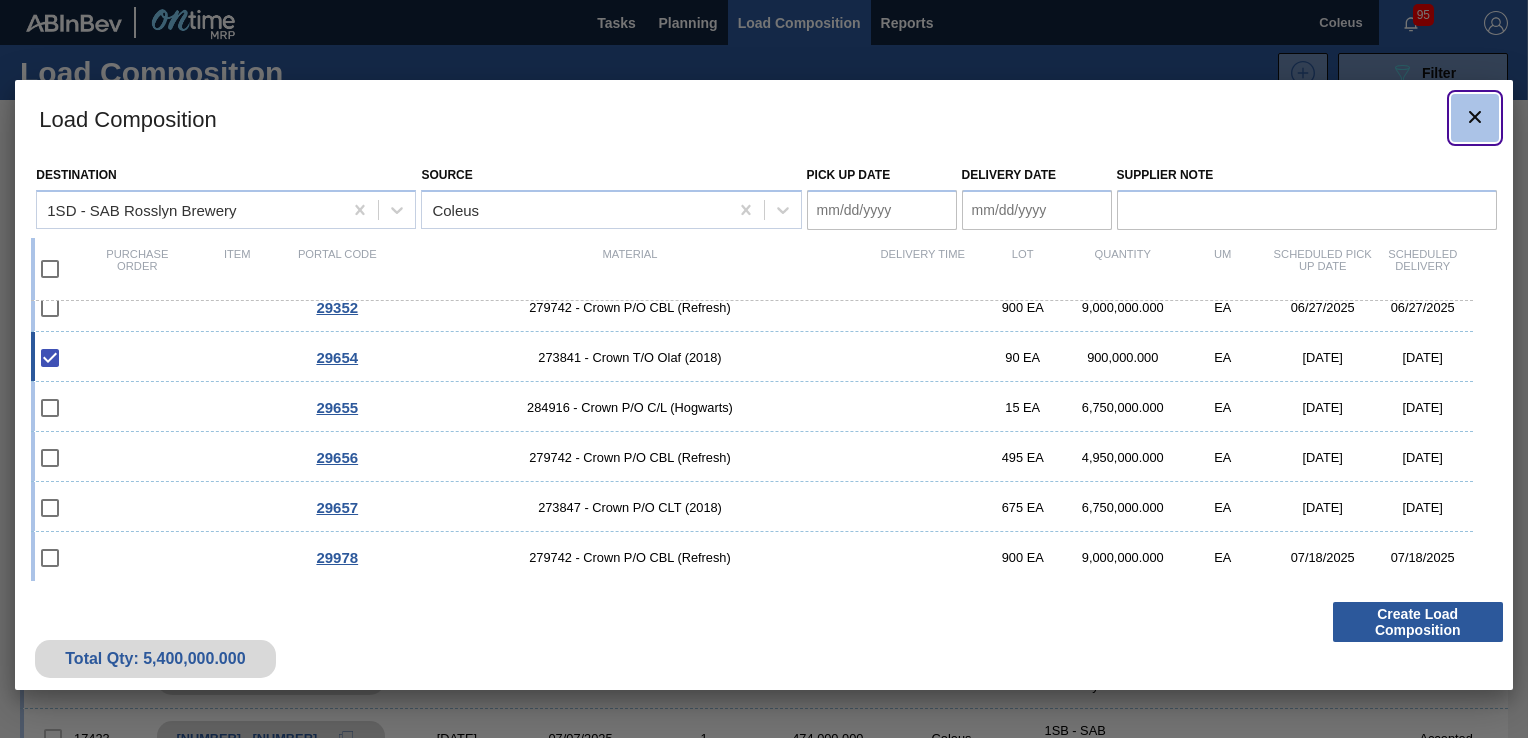 click at bounding box center [1475, 118] 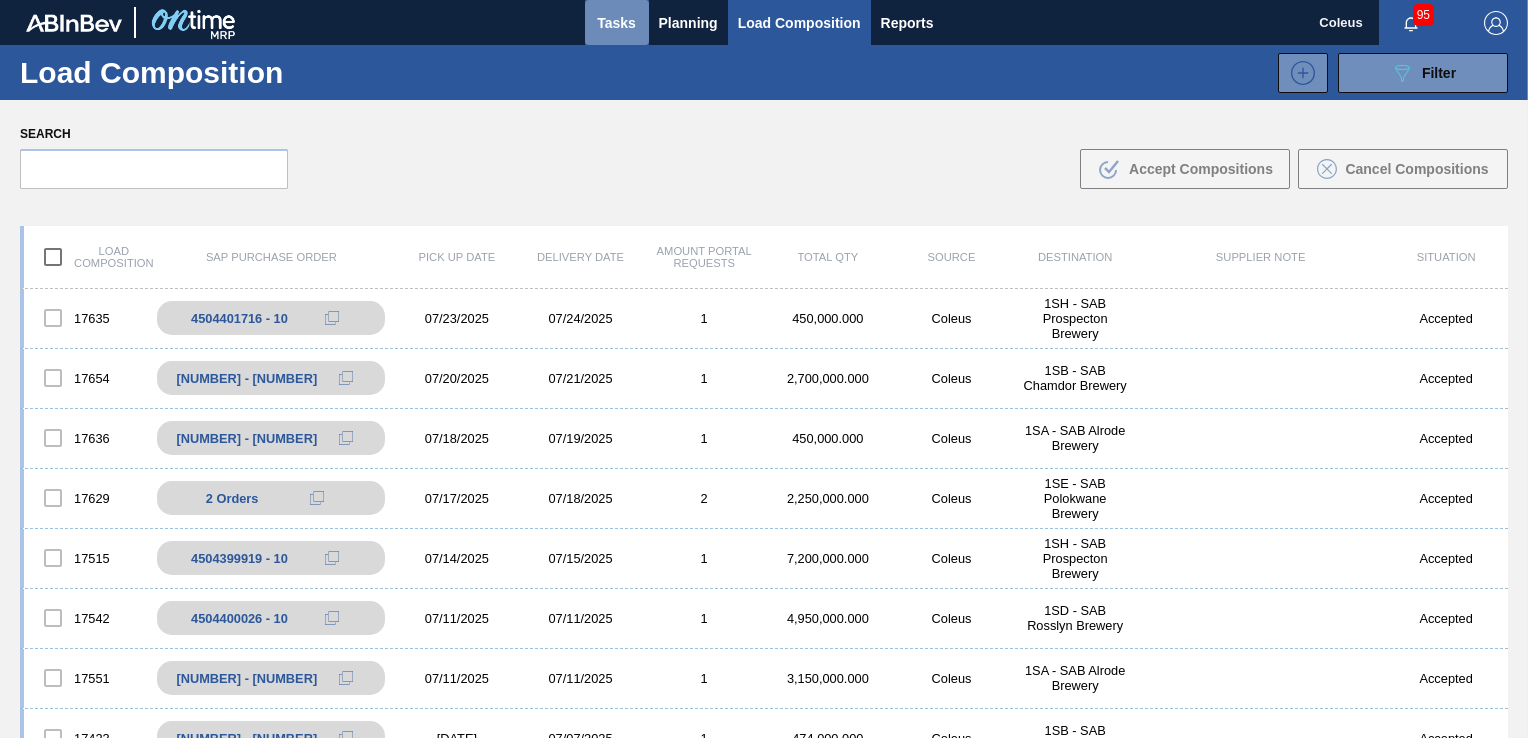 click on "Tasks" at bounding box center [617, 22] 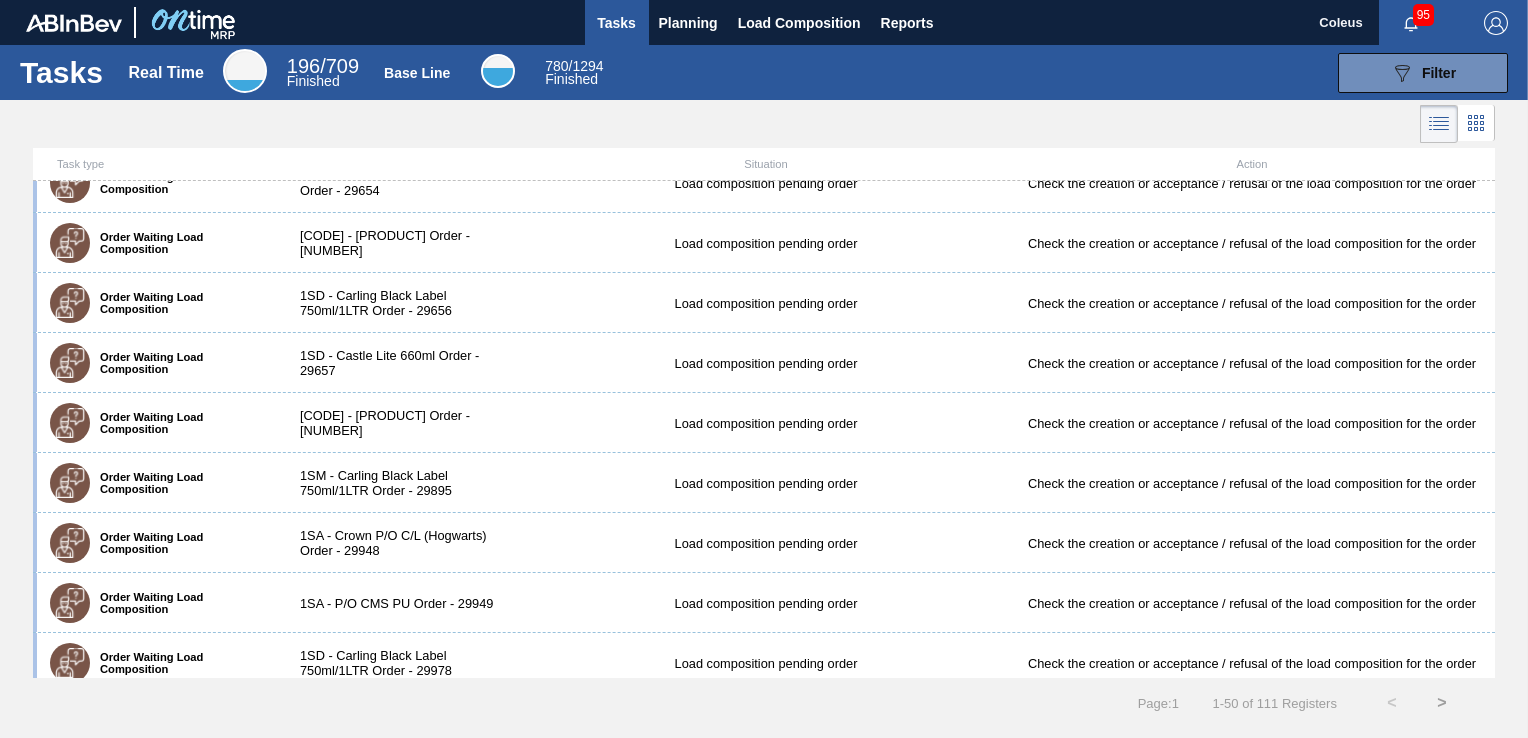 scroll, scrollTop: 1483, scrollLeft: 0, axis: vertical 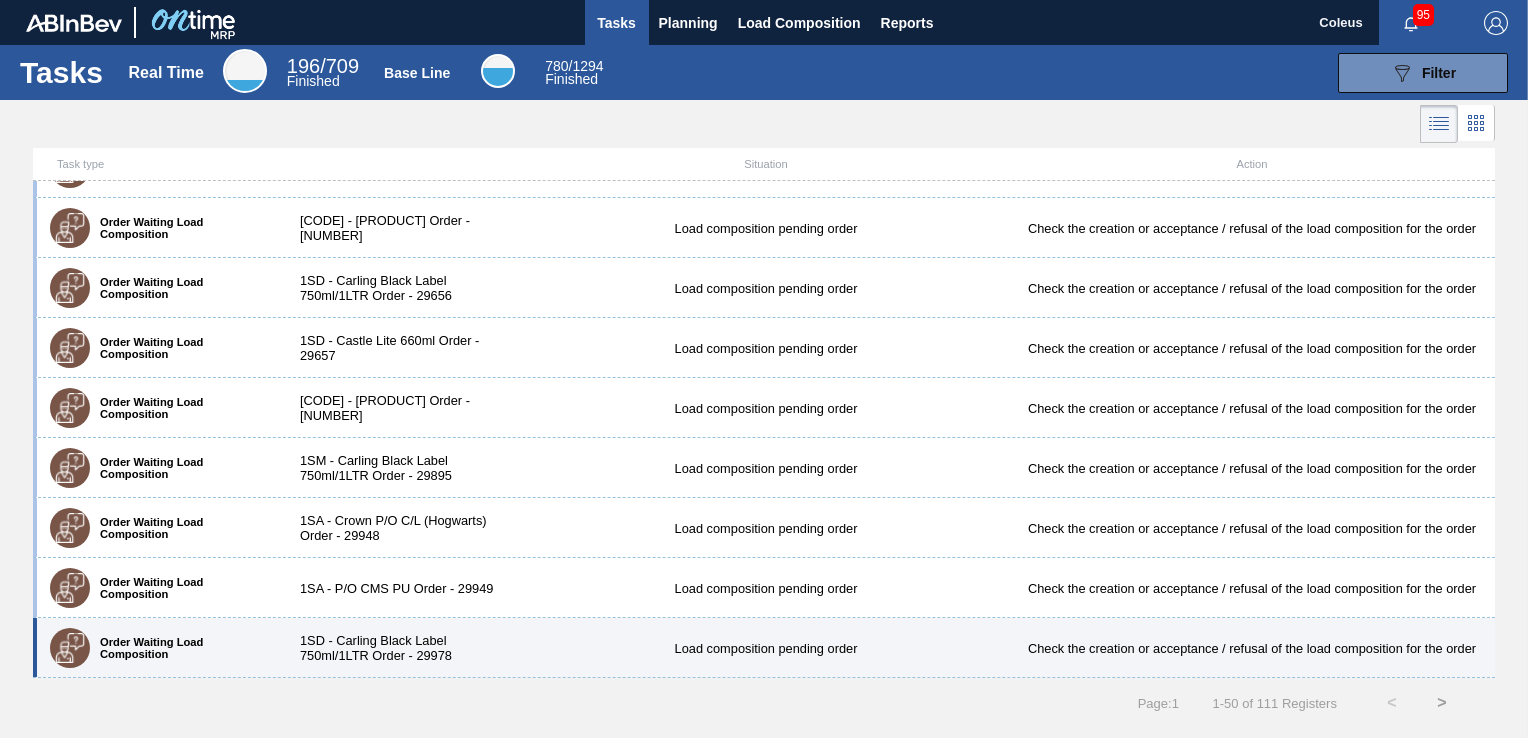 click on "Order Waiting Load Composition [CODE] - [PRODUCT] Order - [NUMBER] Load composition pending order Check the creation or acceptance / refusal of the load composition for the order" at bounding box center (764, 648) 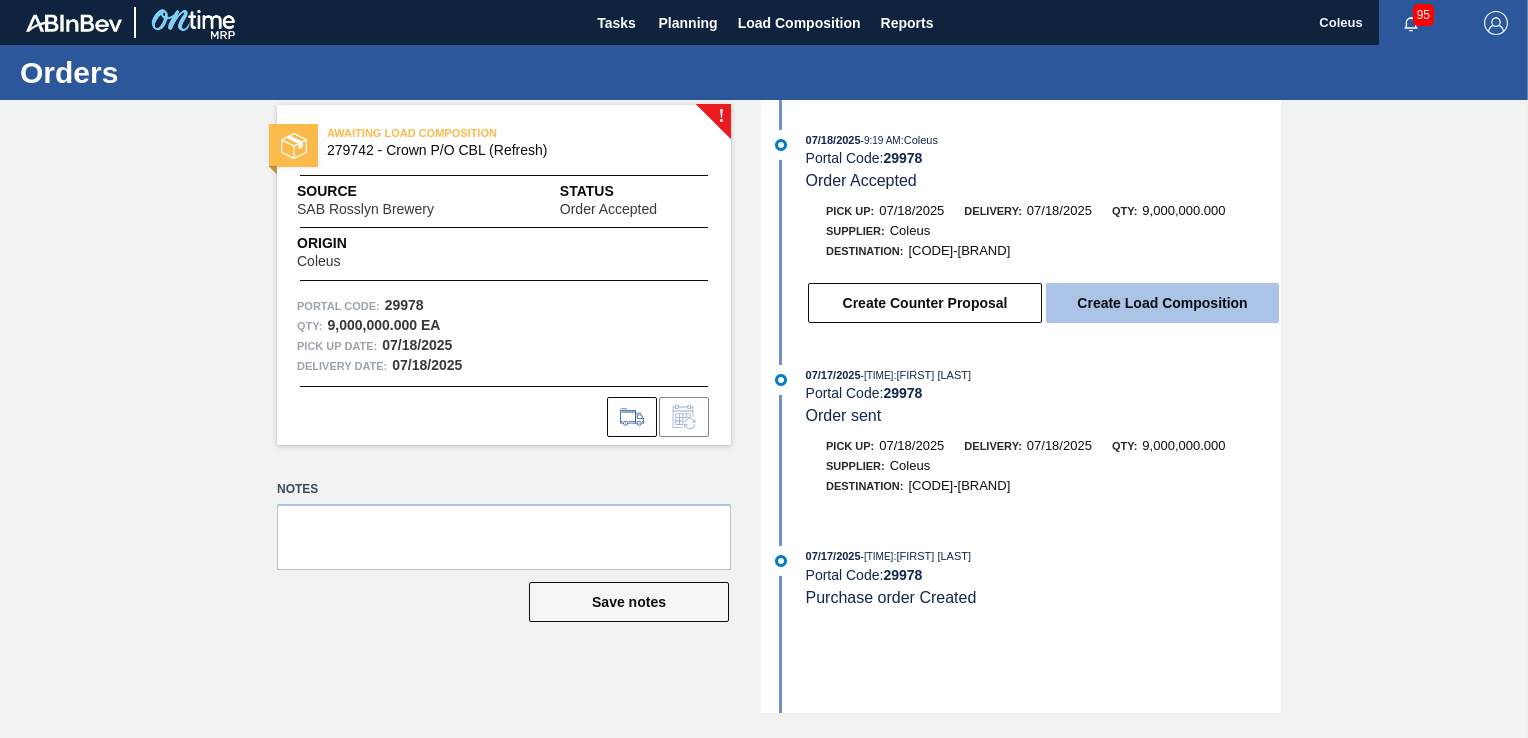 click on "Create Load Composition" at bounding box center [1162, 303] 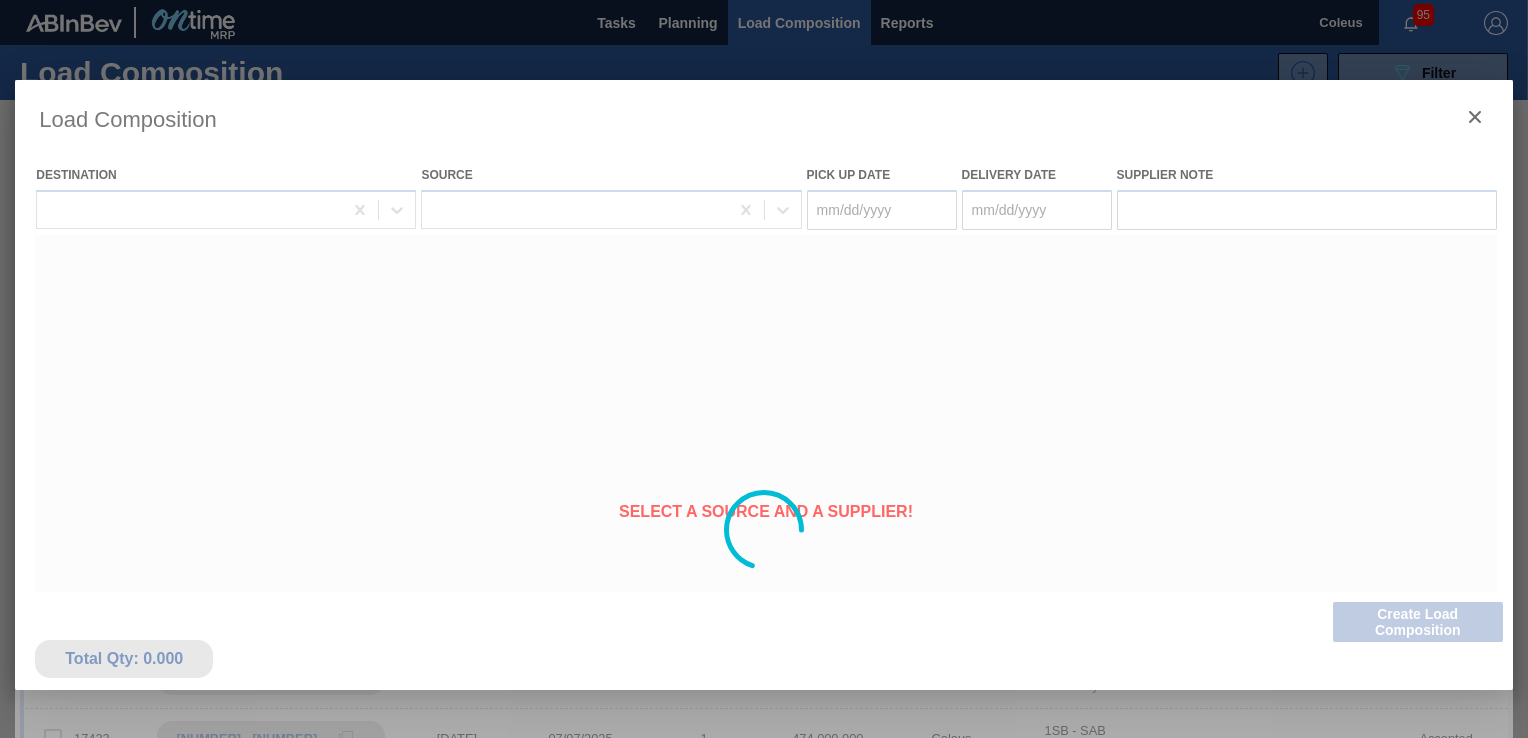 type on "07/18/2025" 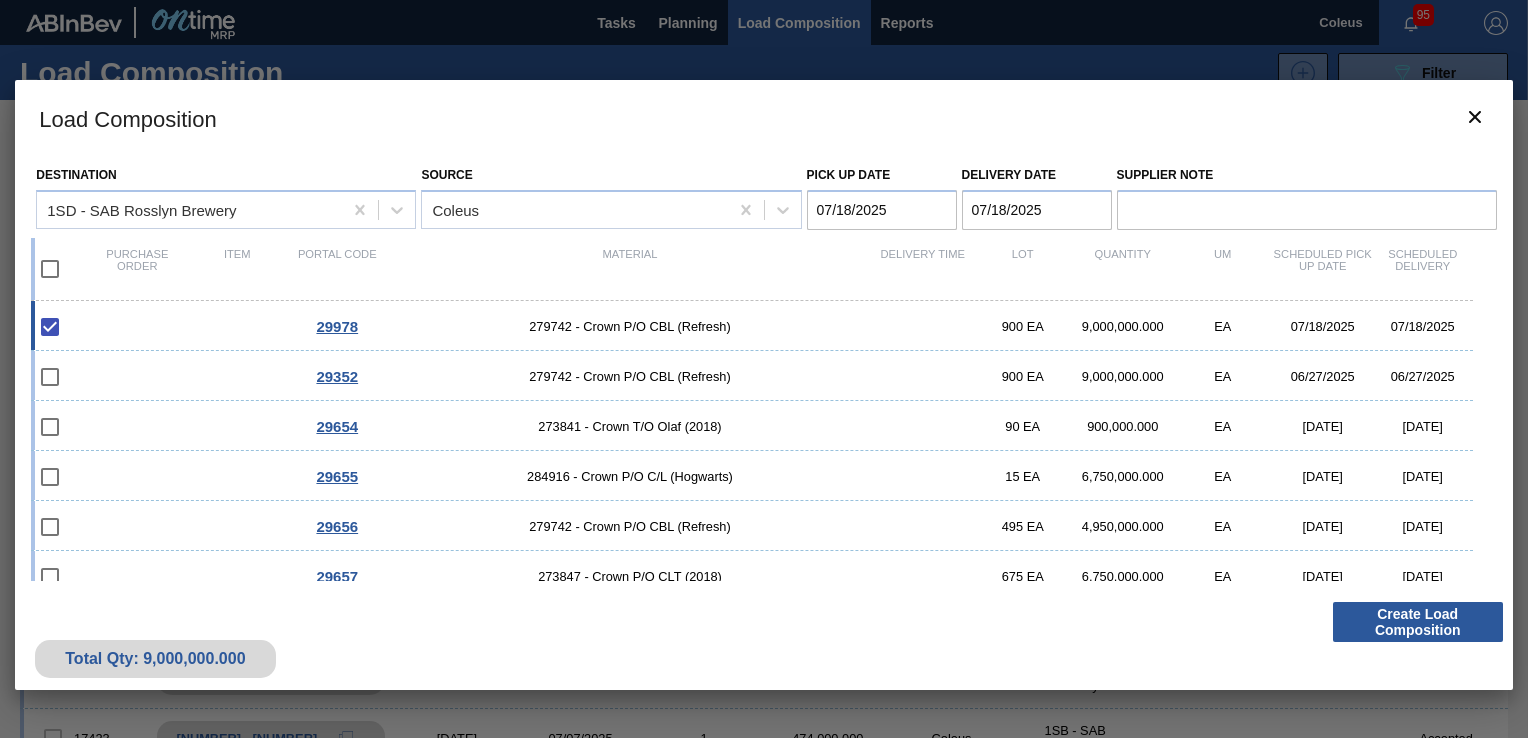 drag, startPoint x: 1488, startPoint y: 490, endPoint x: 1503, endPoint y: 530, distance: 42.72002 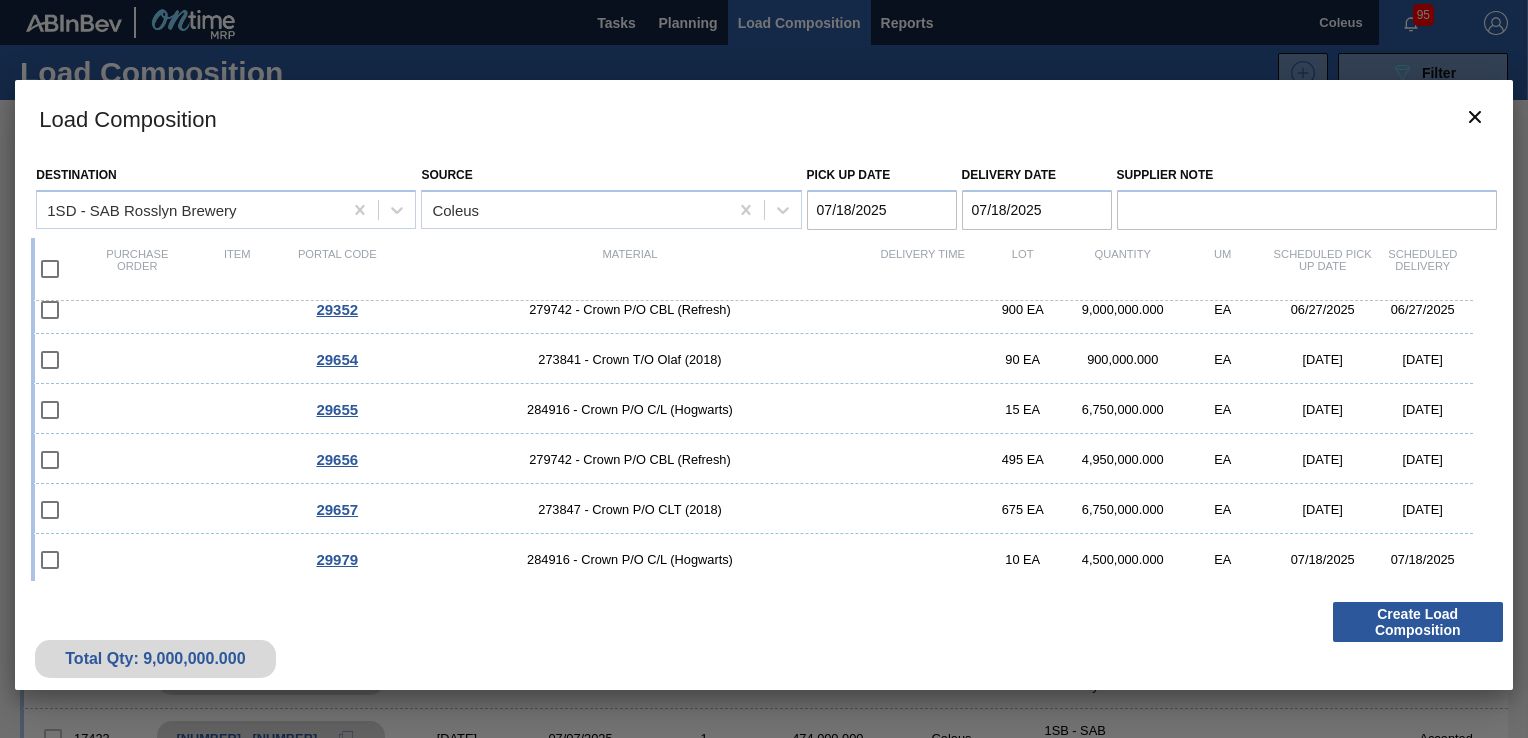 scroll, scrollTop: 69, scrollLeft: 0, axis: vertical 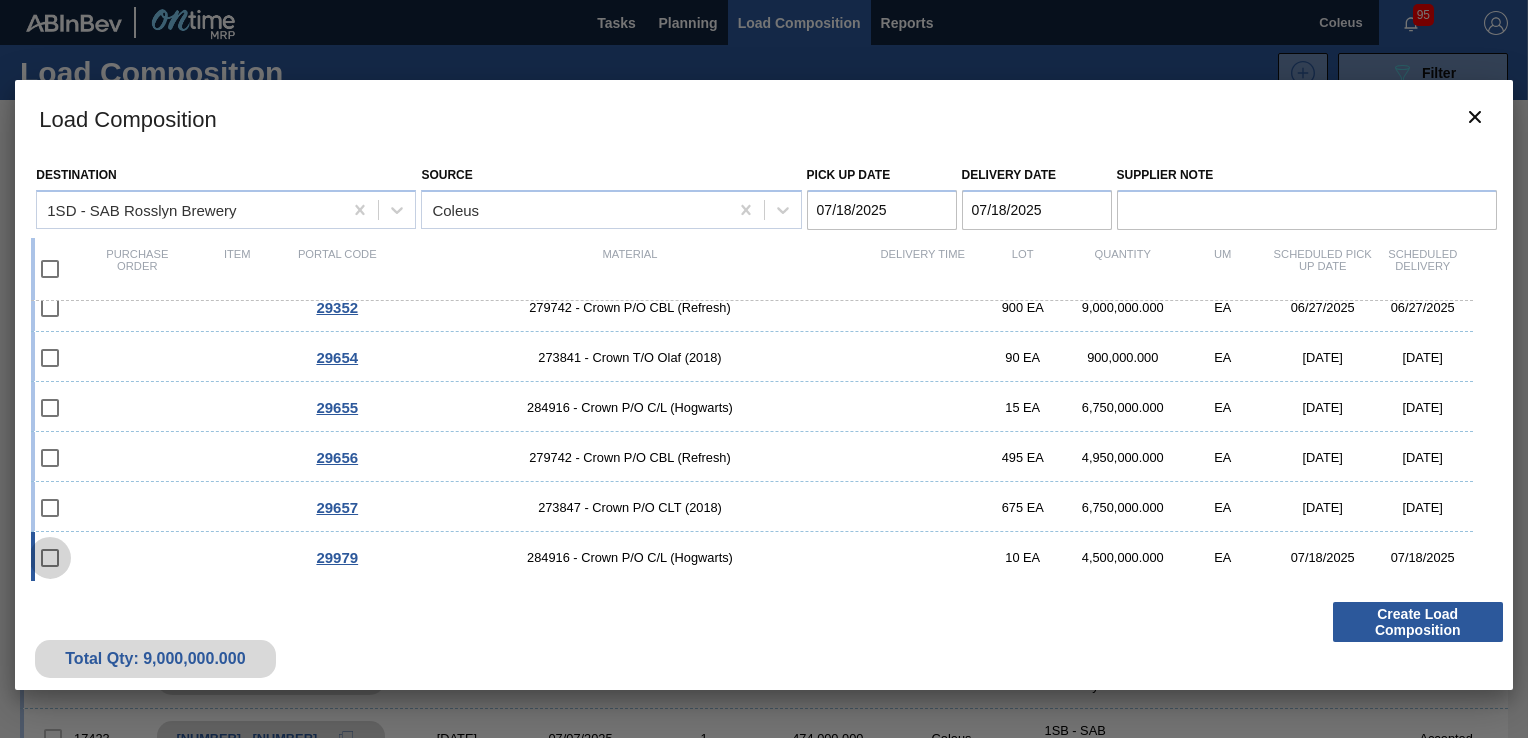 click at bounding box center [50, 558] 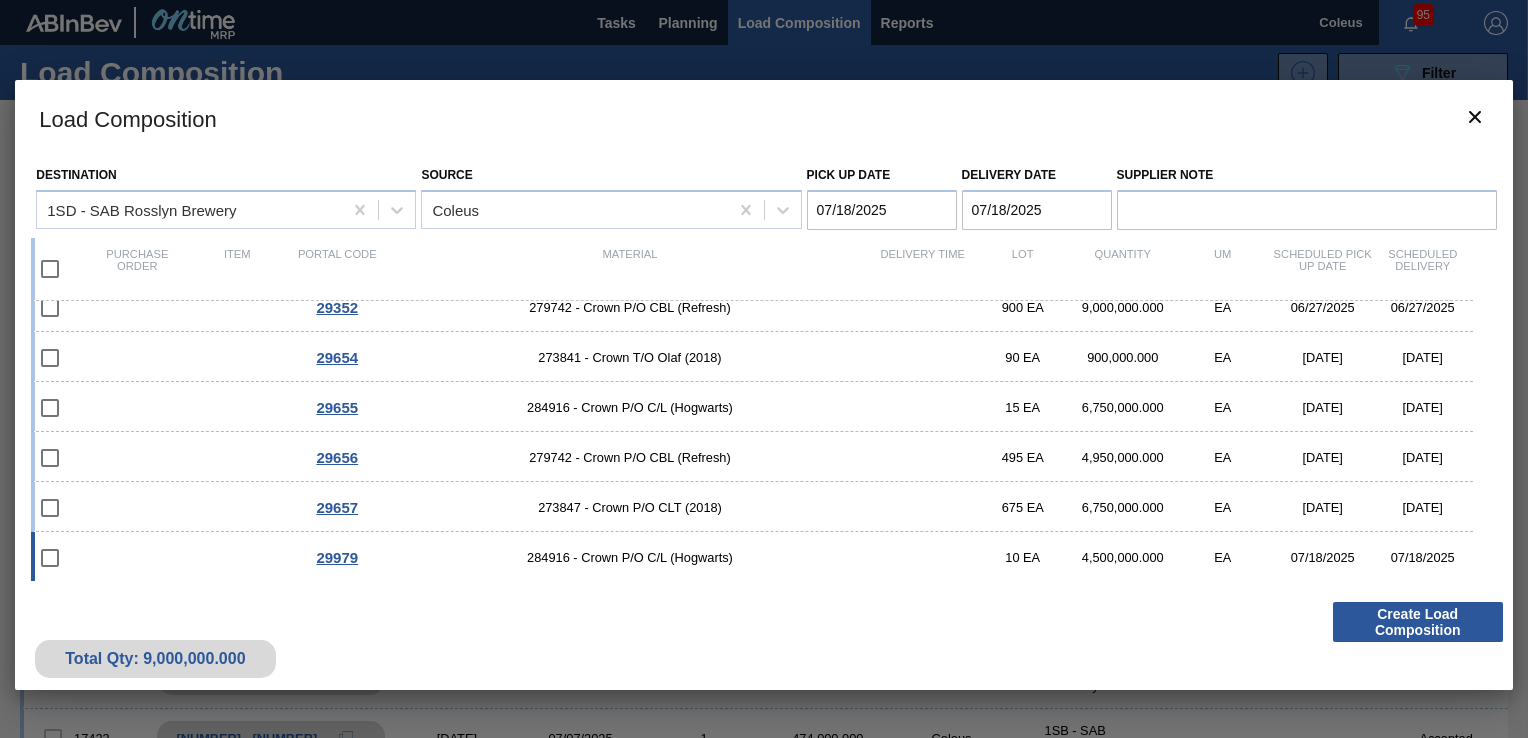 click at bounding box center (50, 558) 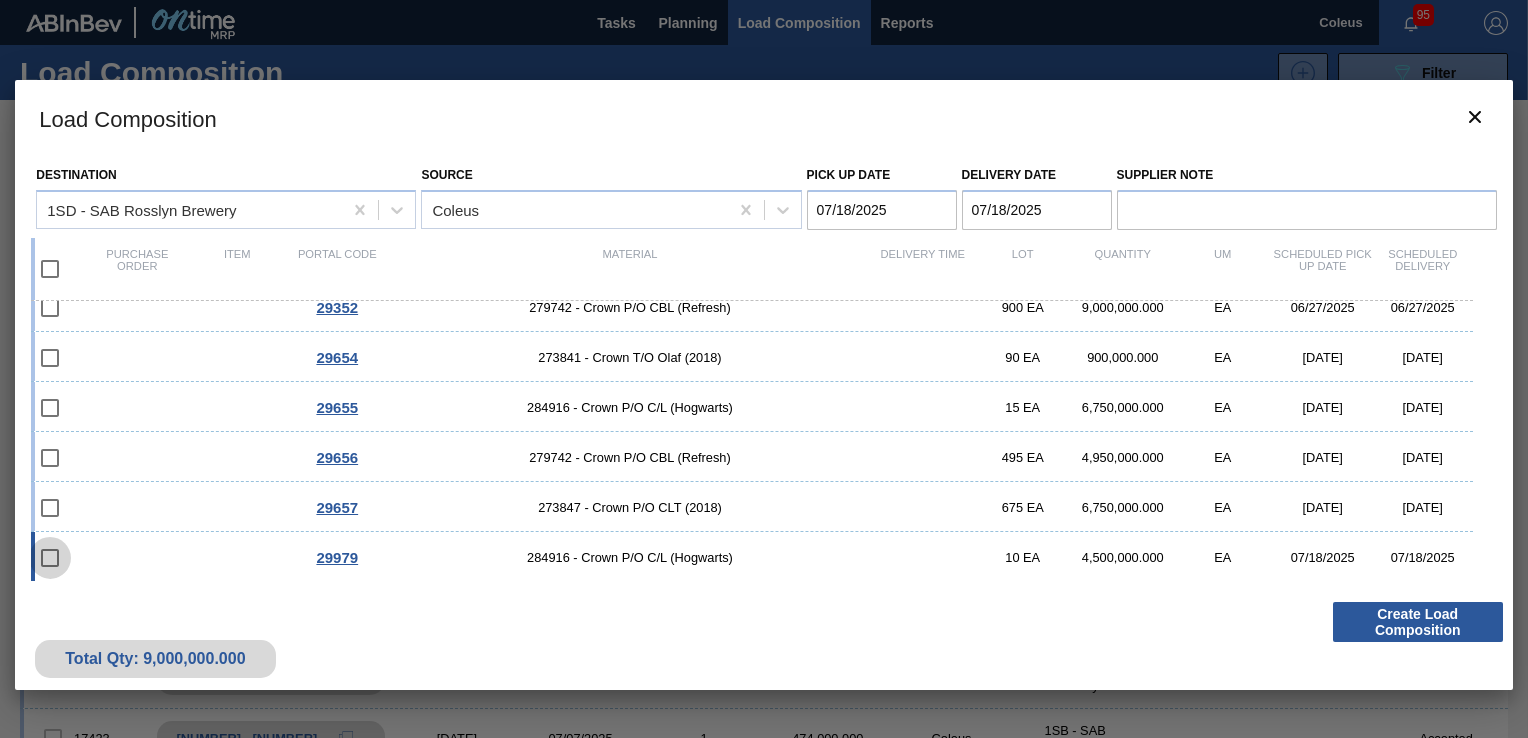 click at bounding box center (50, 558) 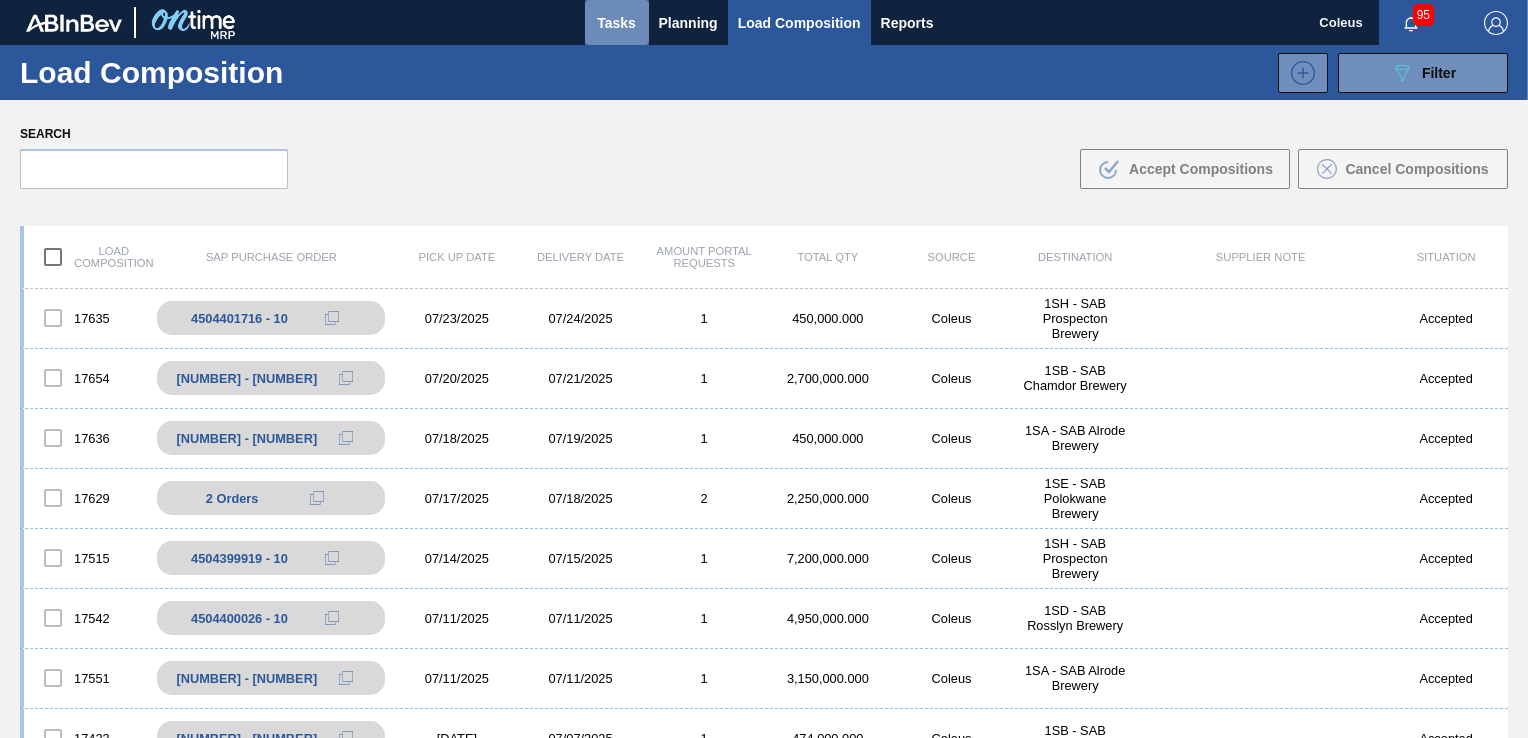 click on "Tasks" at bounding box center (617, 23) 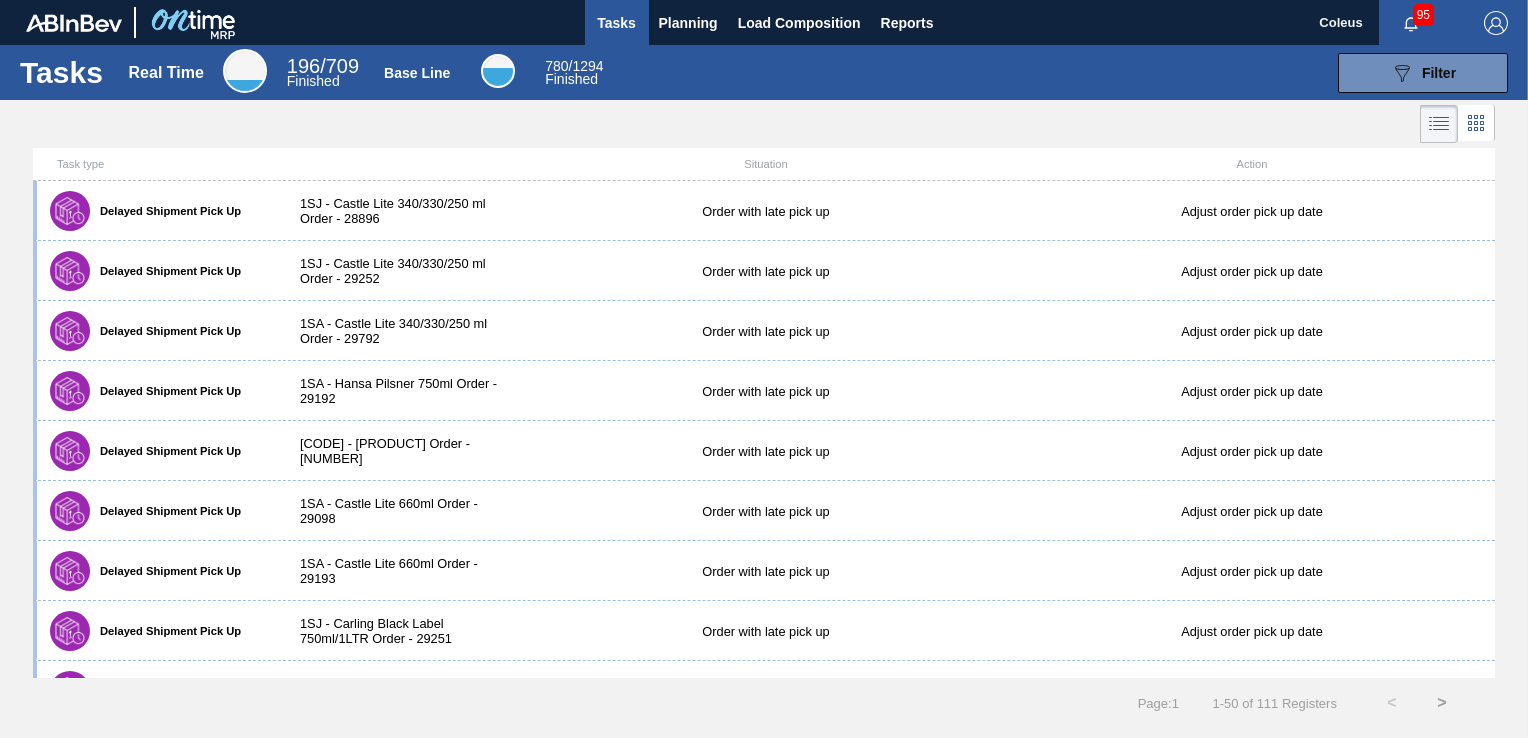 drag, startPoint x: 1492, startPoint y: 259, endPoint x: 1513, endPoint y: 290, distance: 37.44329 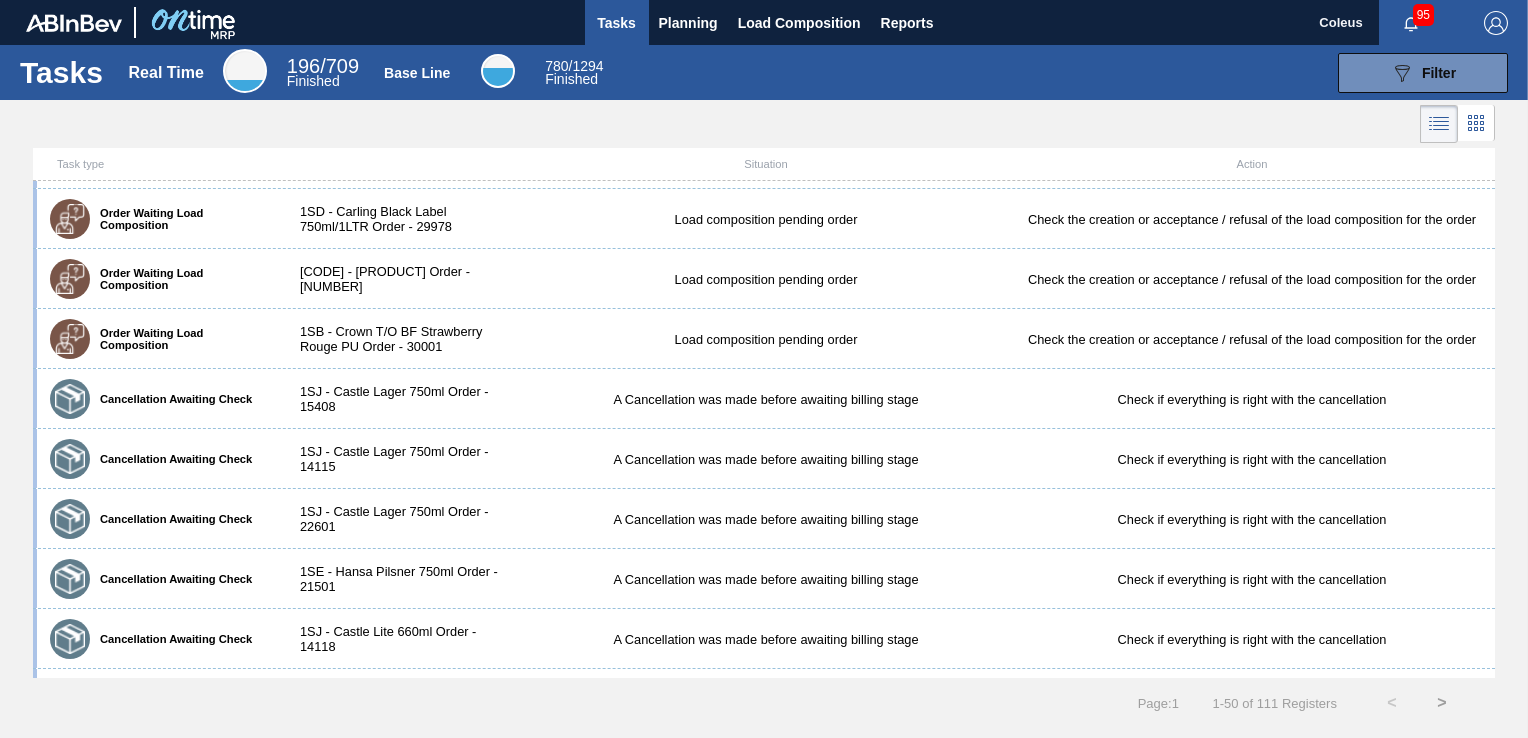 scroll, scrollTop: 1903, scrollLeft: 0, axis: vertical 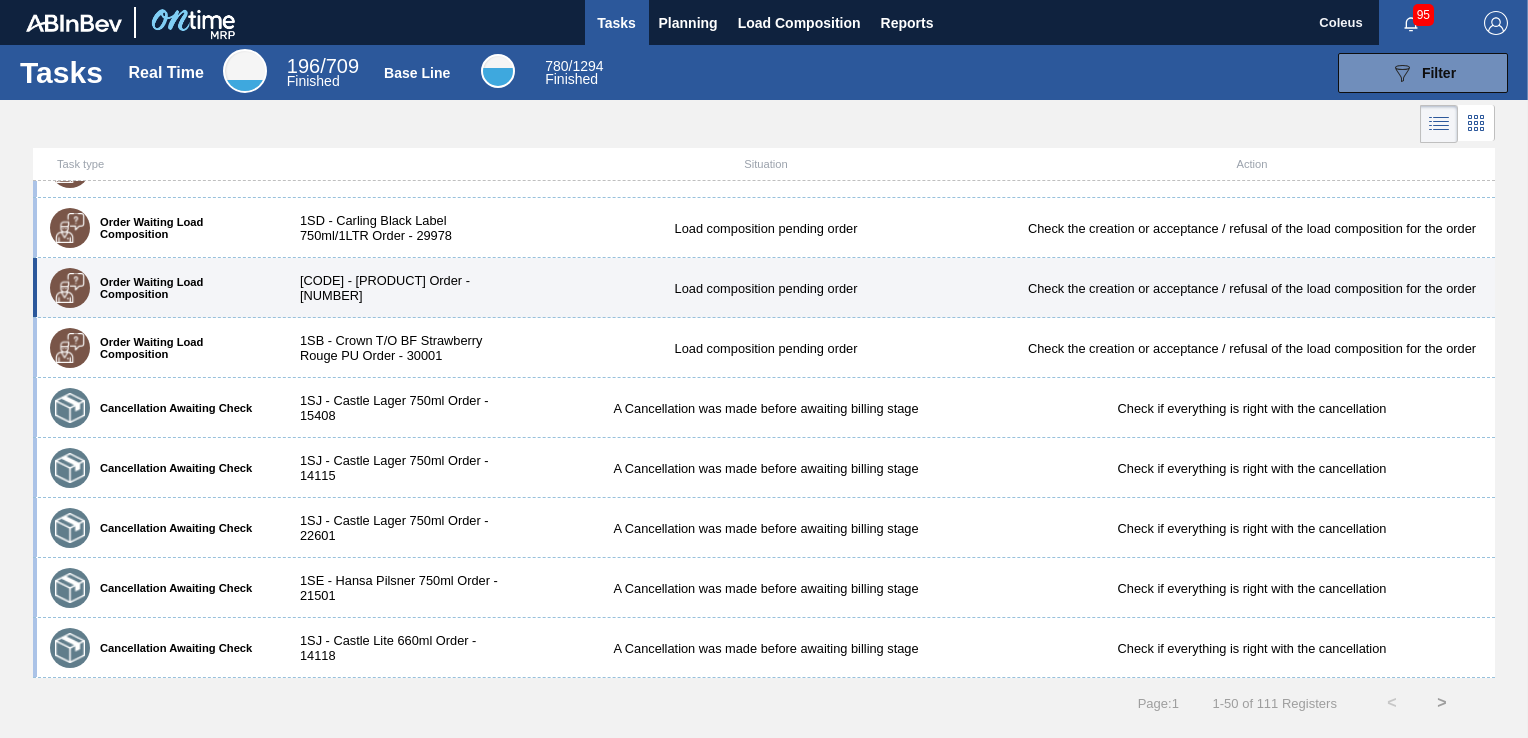 click on "Order Waiting Load Composition [CODE] - [PRODUCT] Order - [NUMBER] Load composition pending order Check the creation or acceptance / refusal of the load composition for the order" at bounding box center (764, 288) 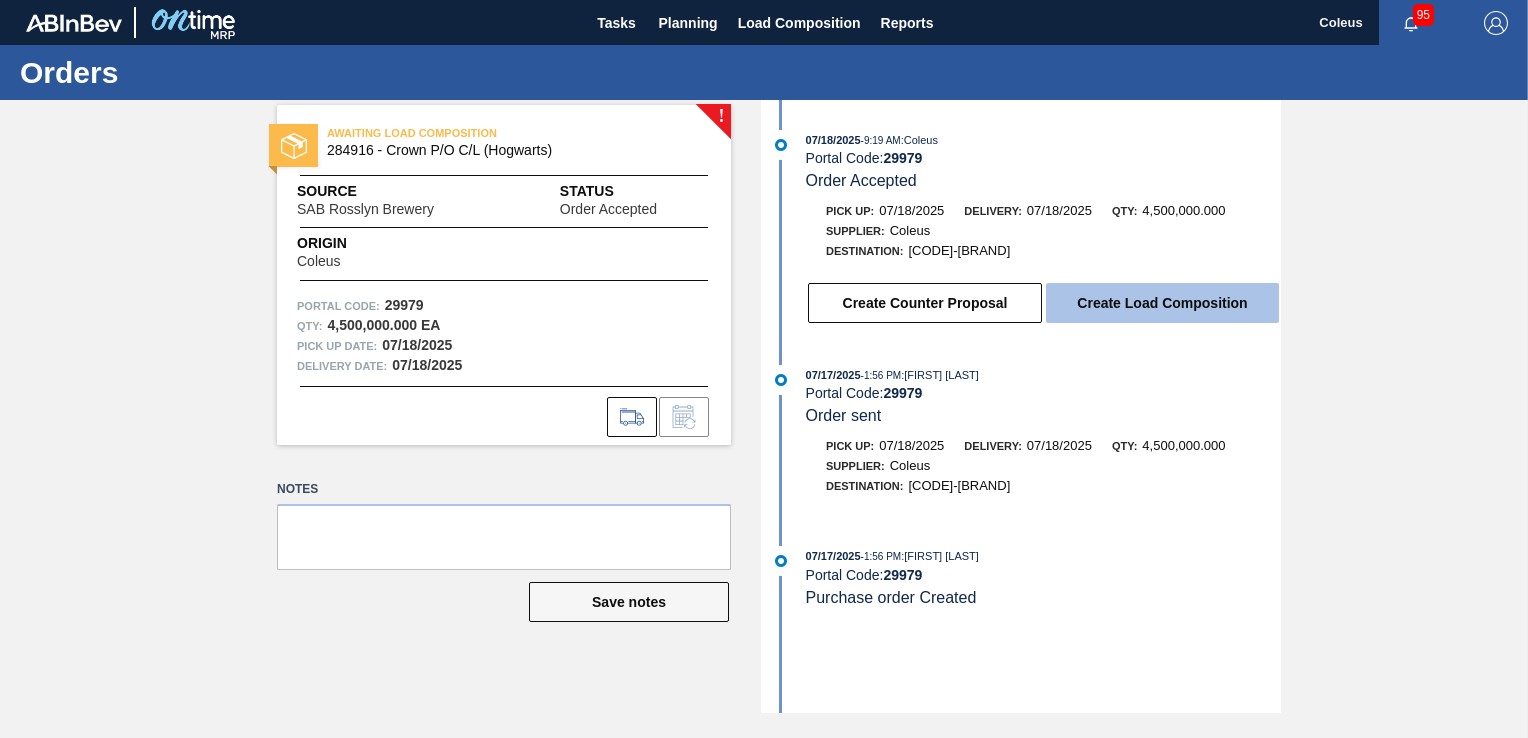 click on "Create Load Composition" at bounding box center [1162, 303] 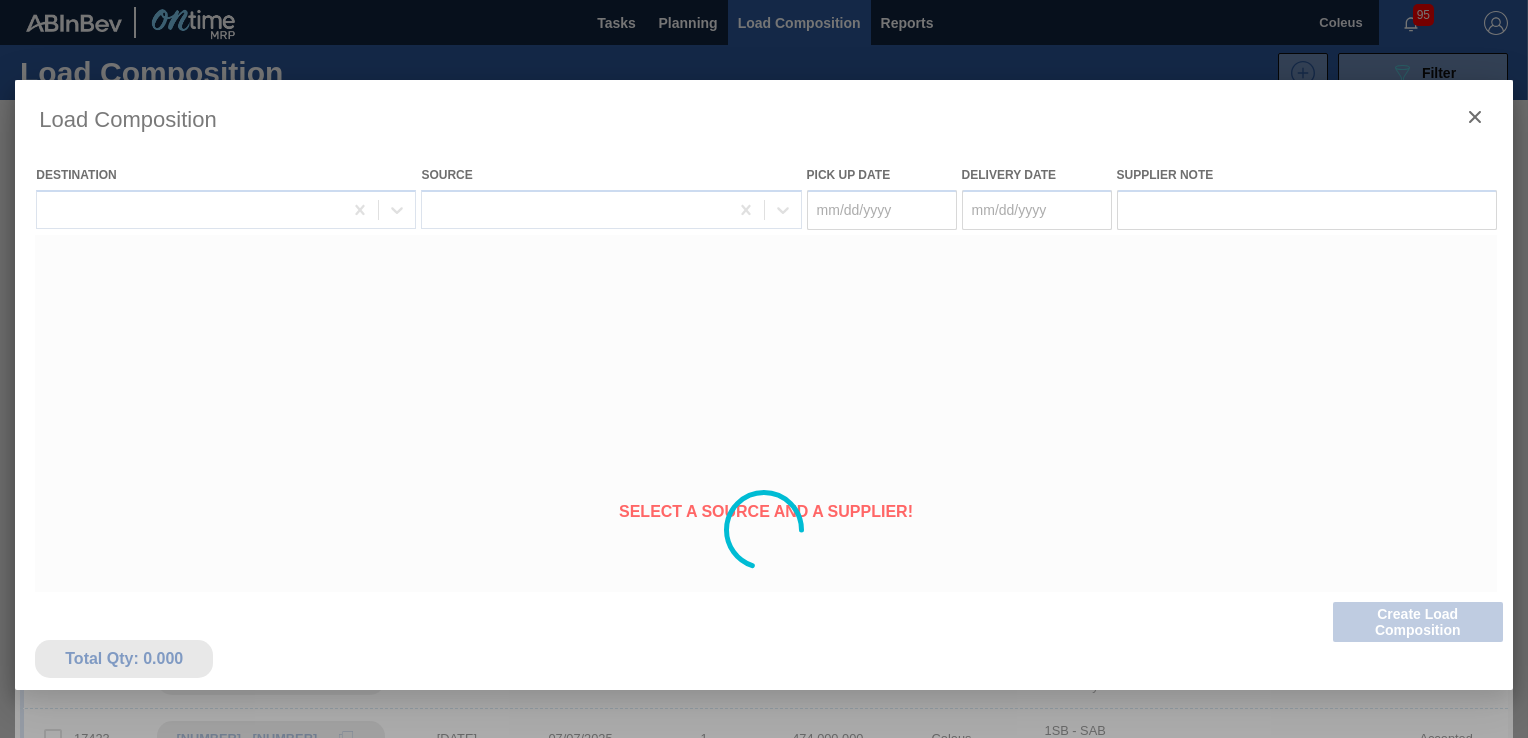 type on "07/18/2025" 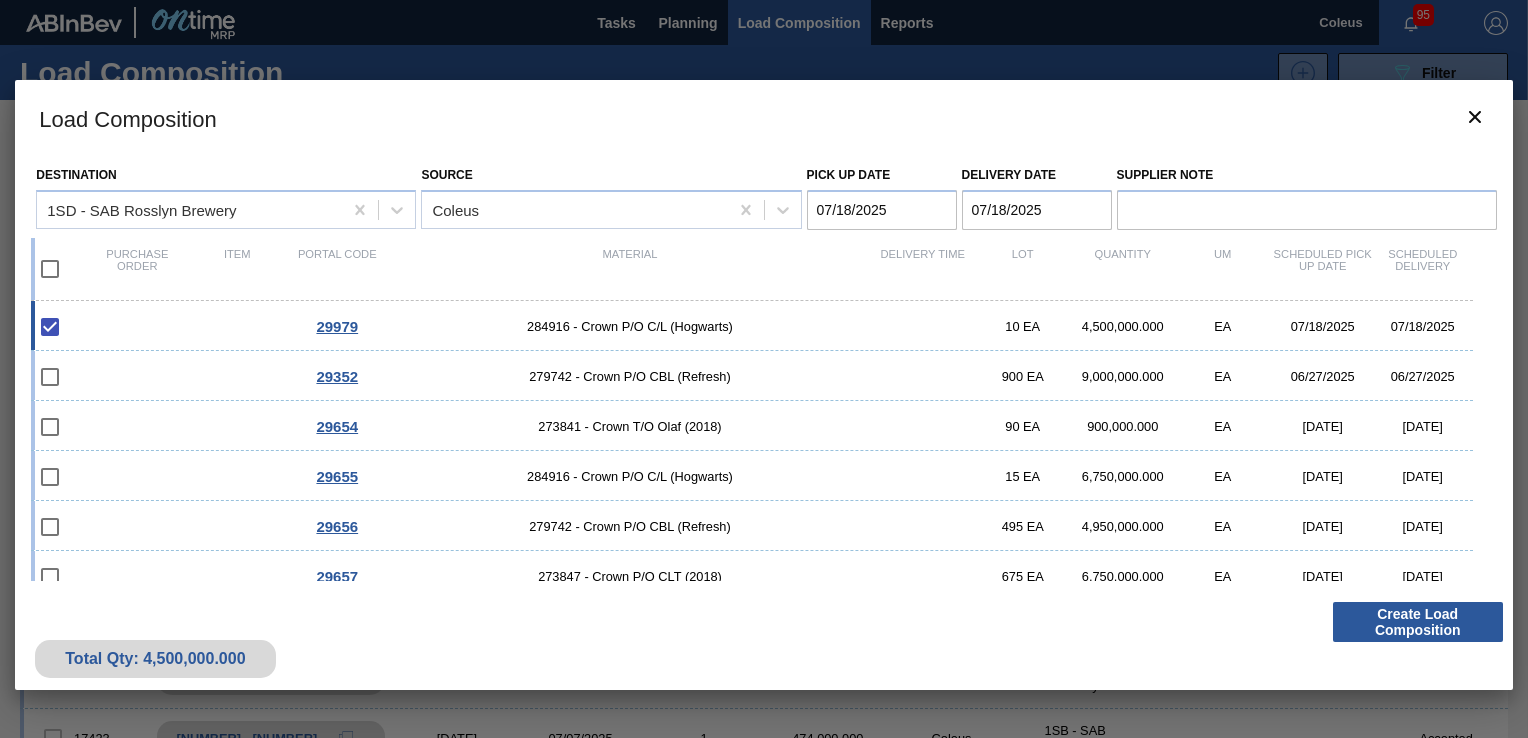scroll, scrollTop: 69, scrollLeft: 0, axis: vertical 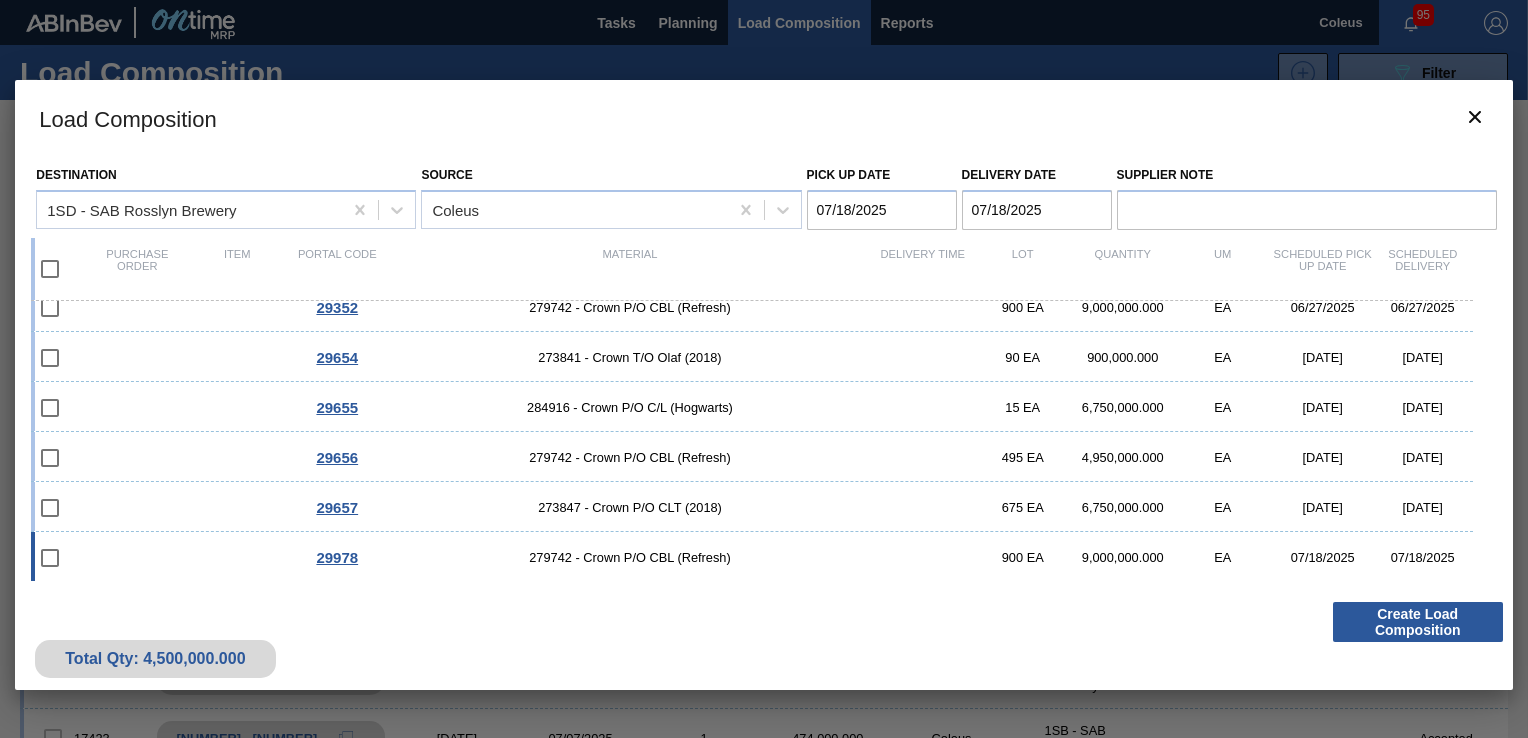 click at bounding box center [50, 558] 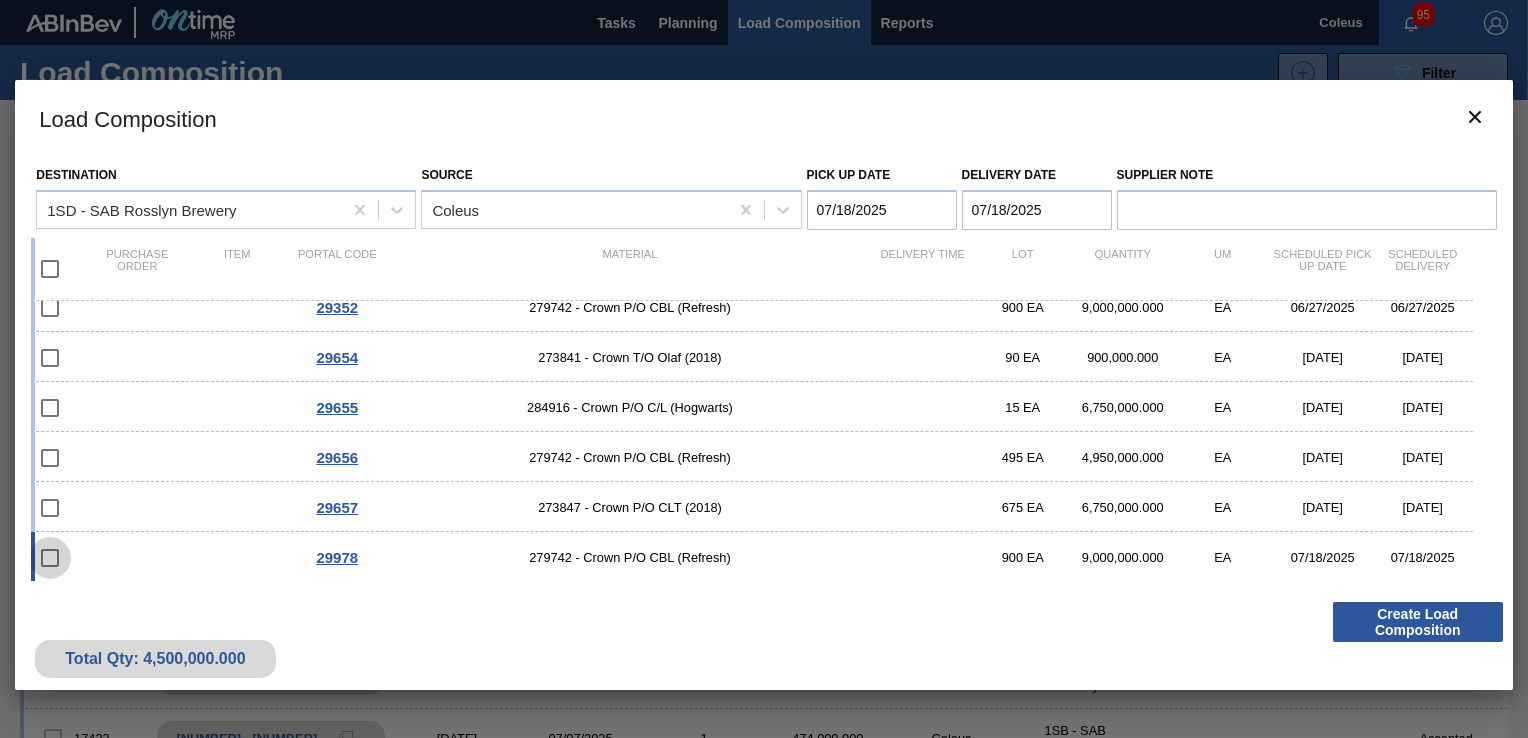 click at bounding box center (50, 558) 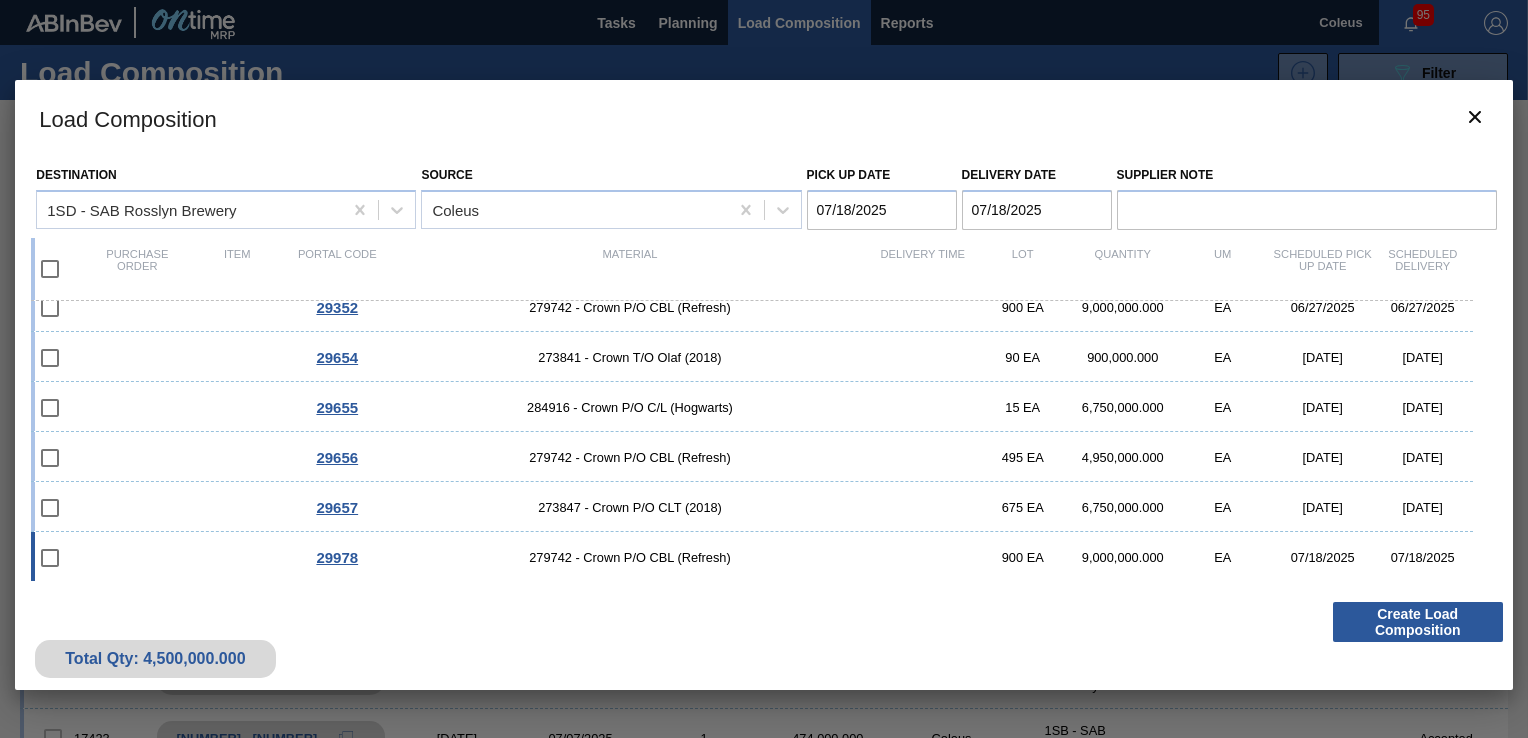 click on "279742 - Crown P/O CBL (Refresh)" at bounding box center [629, 557] 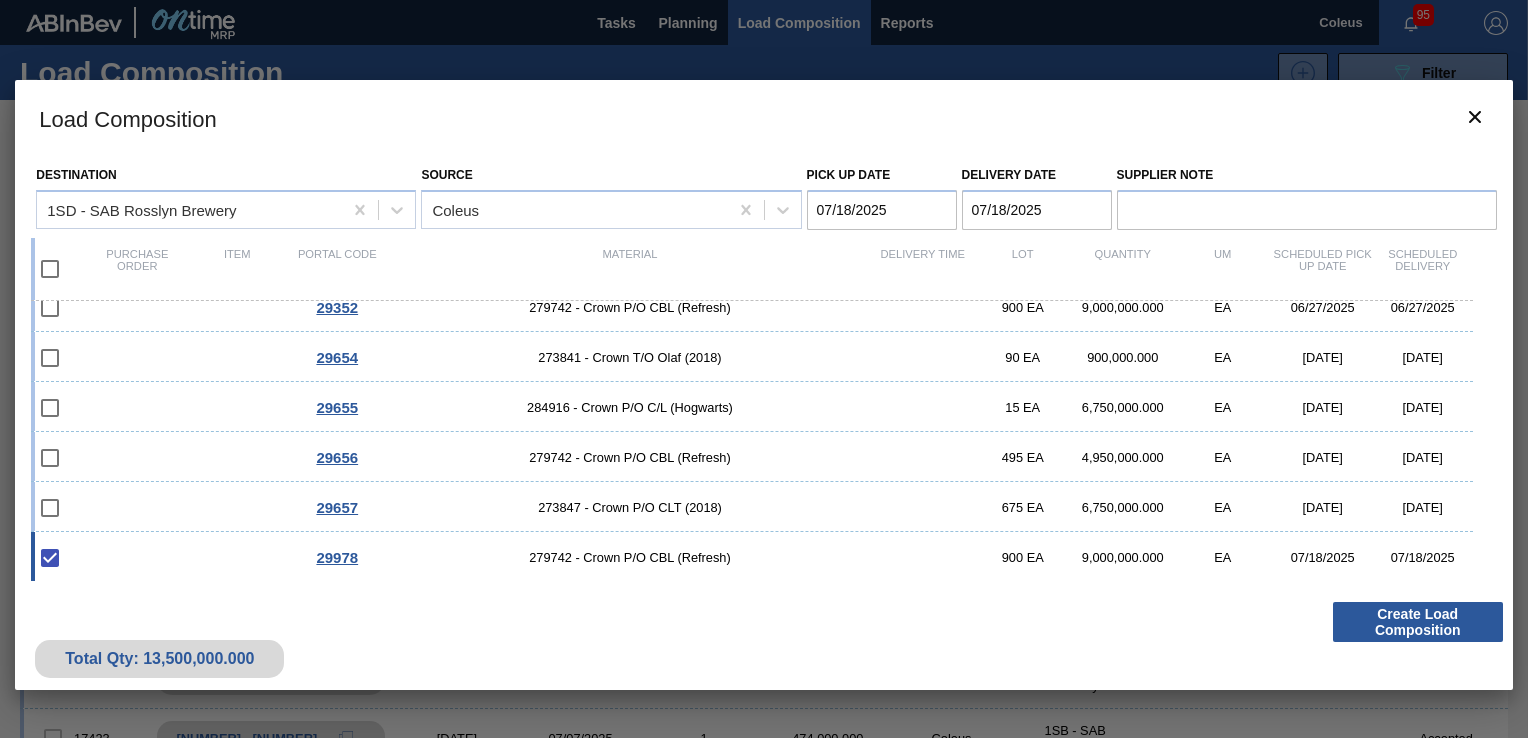 checkbox on "true" 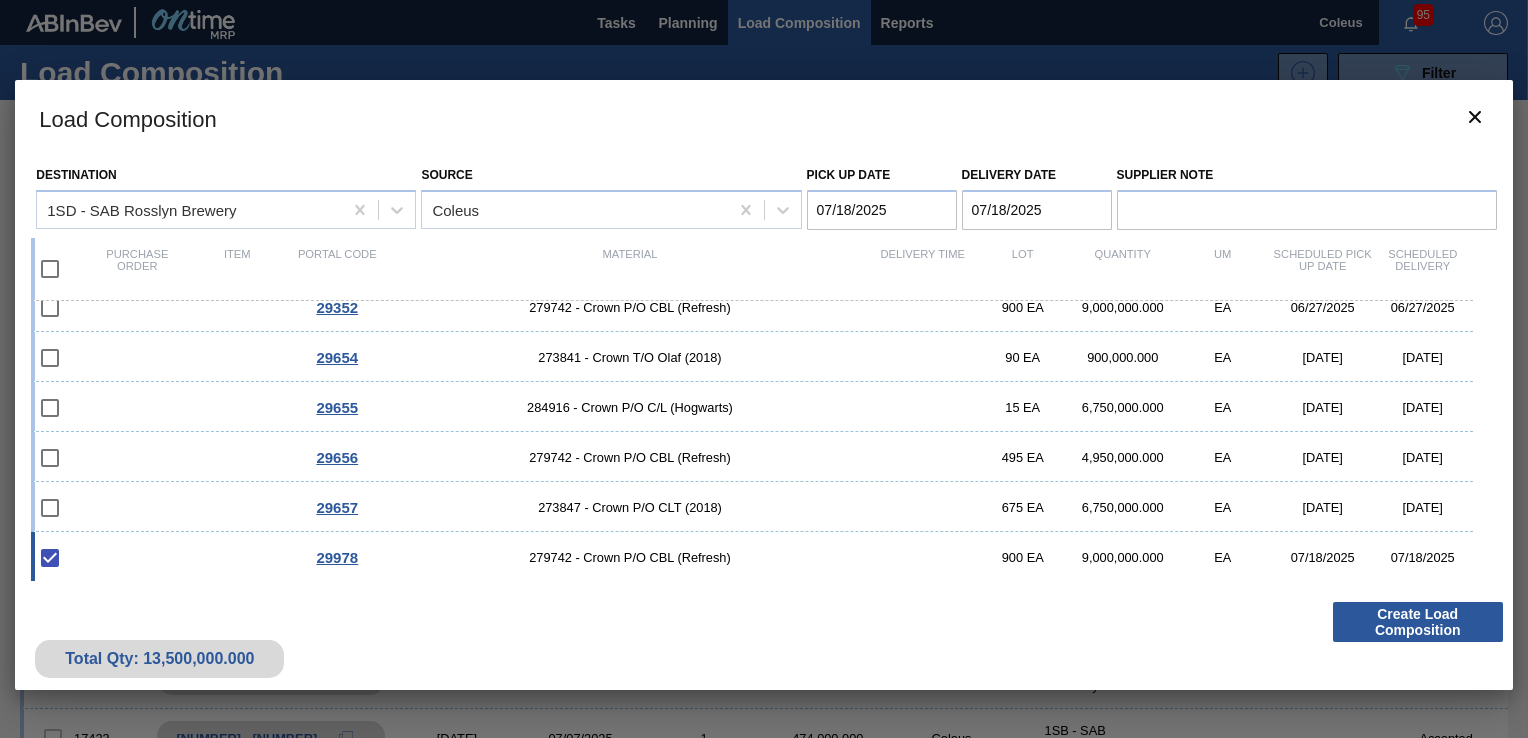 scroll, scrollTop: 0, scrollLeft: 0, axis: both 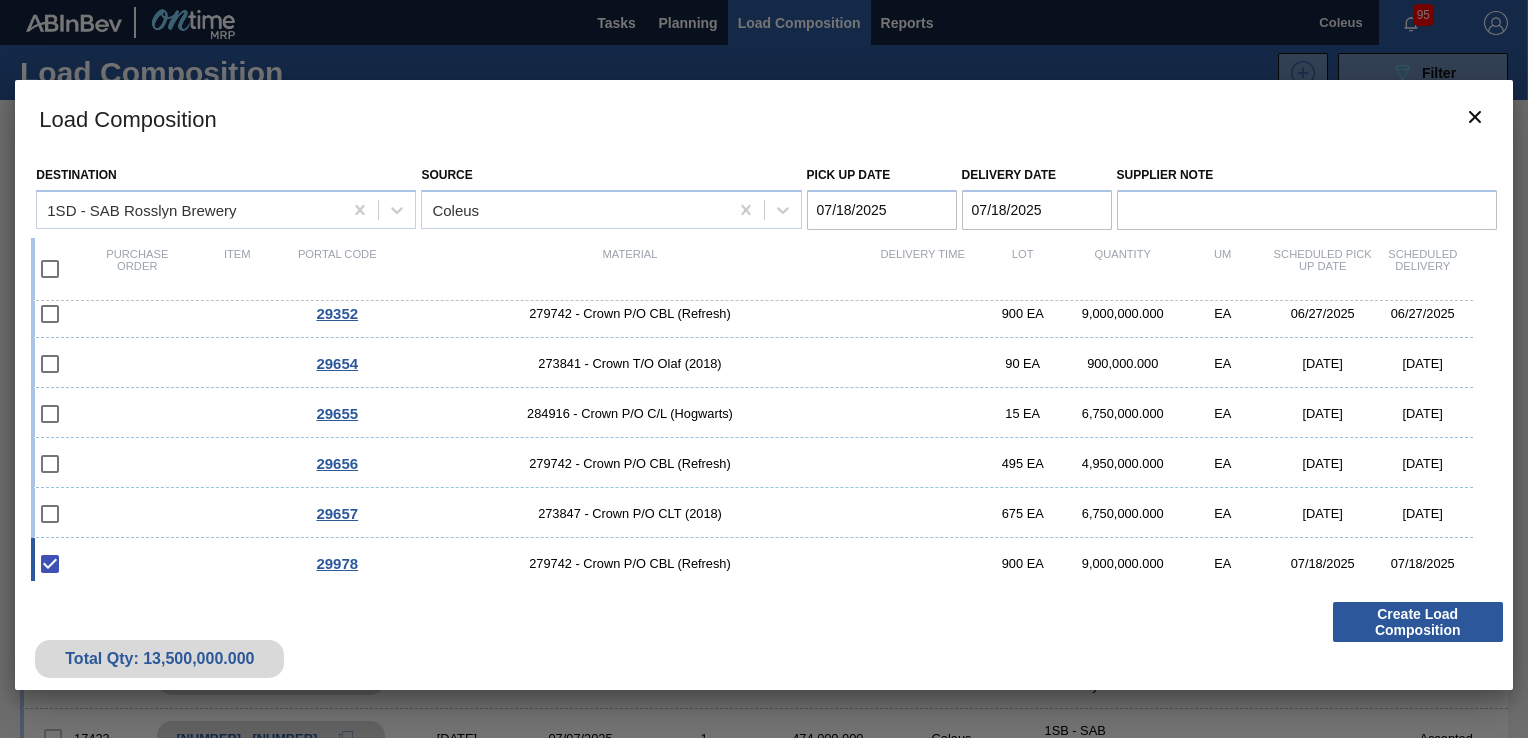 drag, startPoint x: 1488, startPoint y: 438, endPoint x: 1472, endPoint y: 578, distance: 140.91132 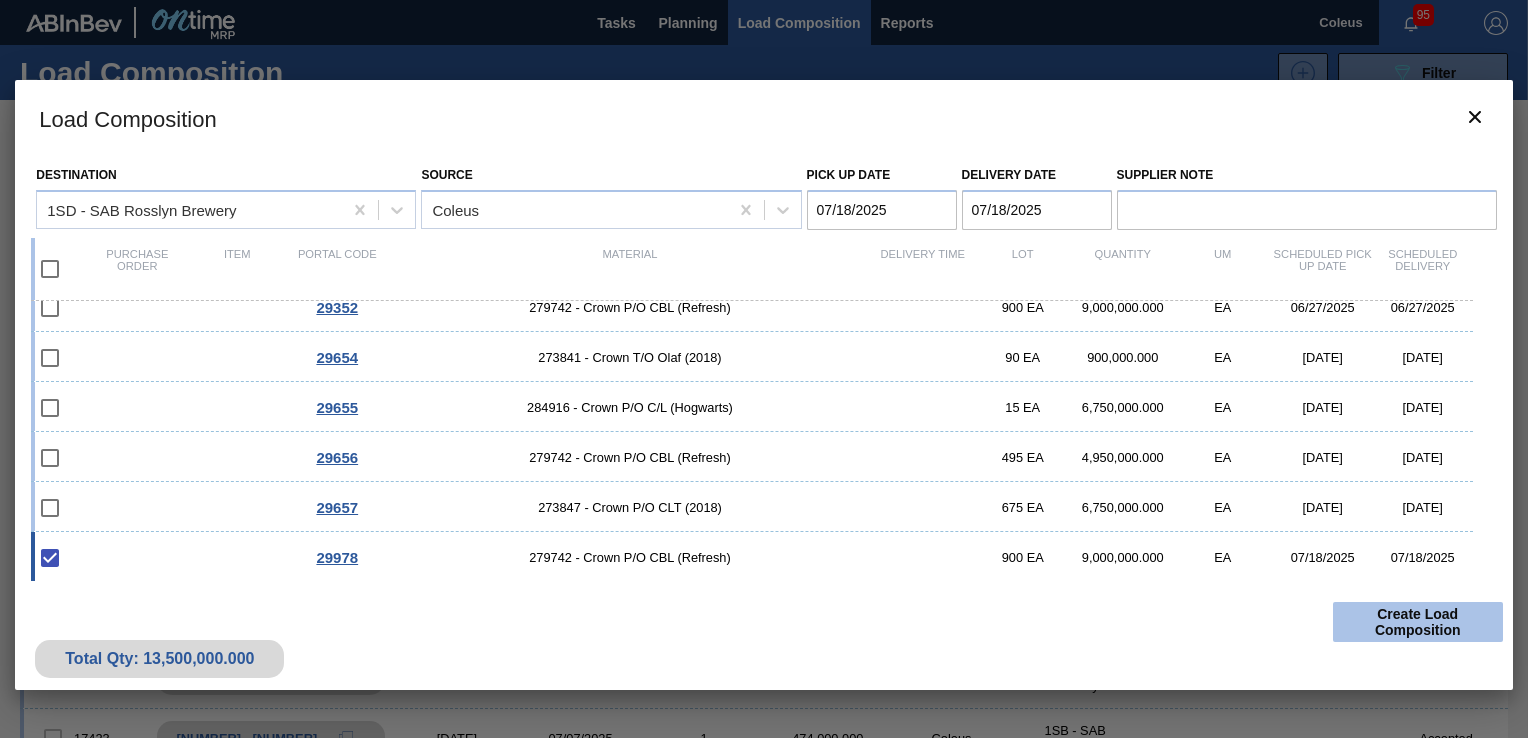 drag, startPoint x: 1472, startPoint y: 578, endPoint x: 1454, endPoint y: 610, distance: 36.71512 